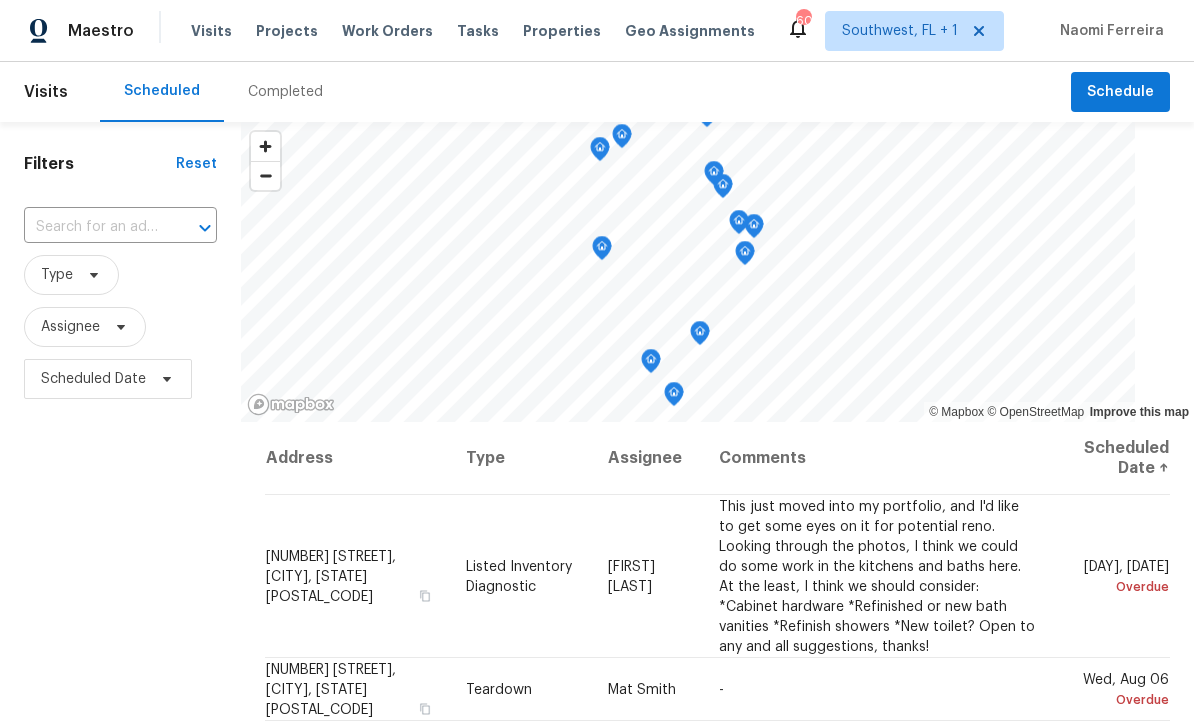 scroll, scrollTop: 1, scrollLeft: 0, axis: vertical 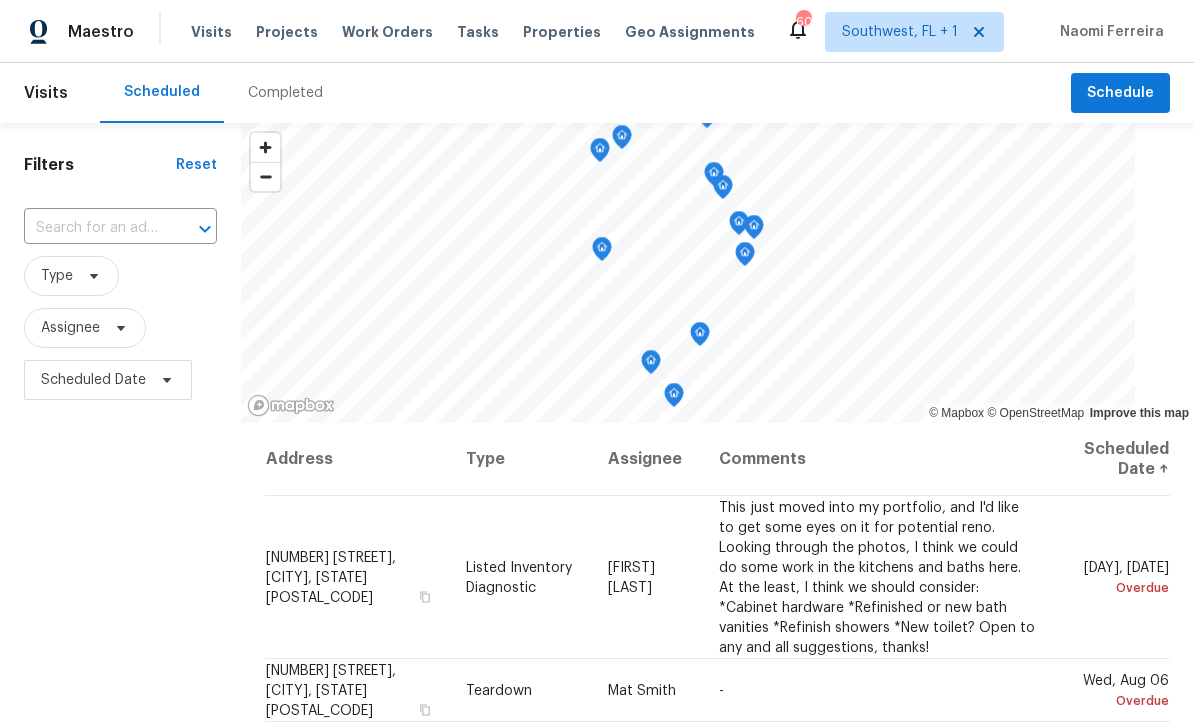 click on "Projects" at bounding box center (287, 32) 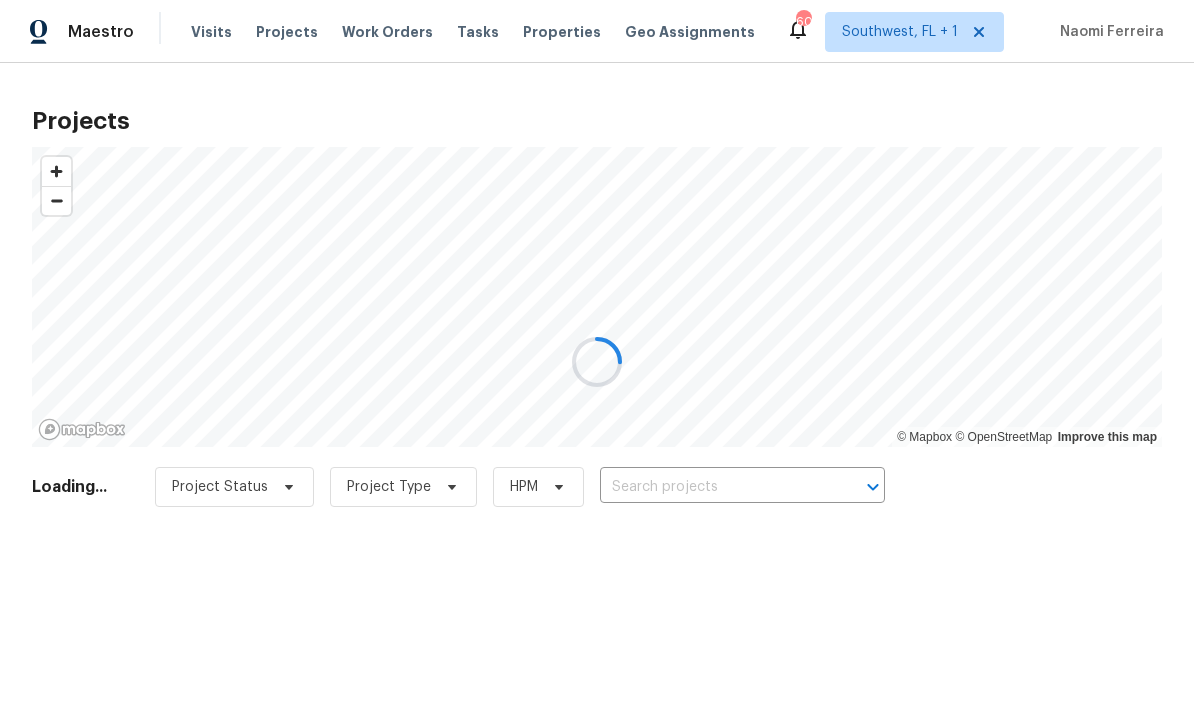 scroll, scrollTop: 0, scrollLeft: 0, axis: both 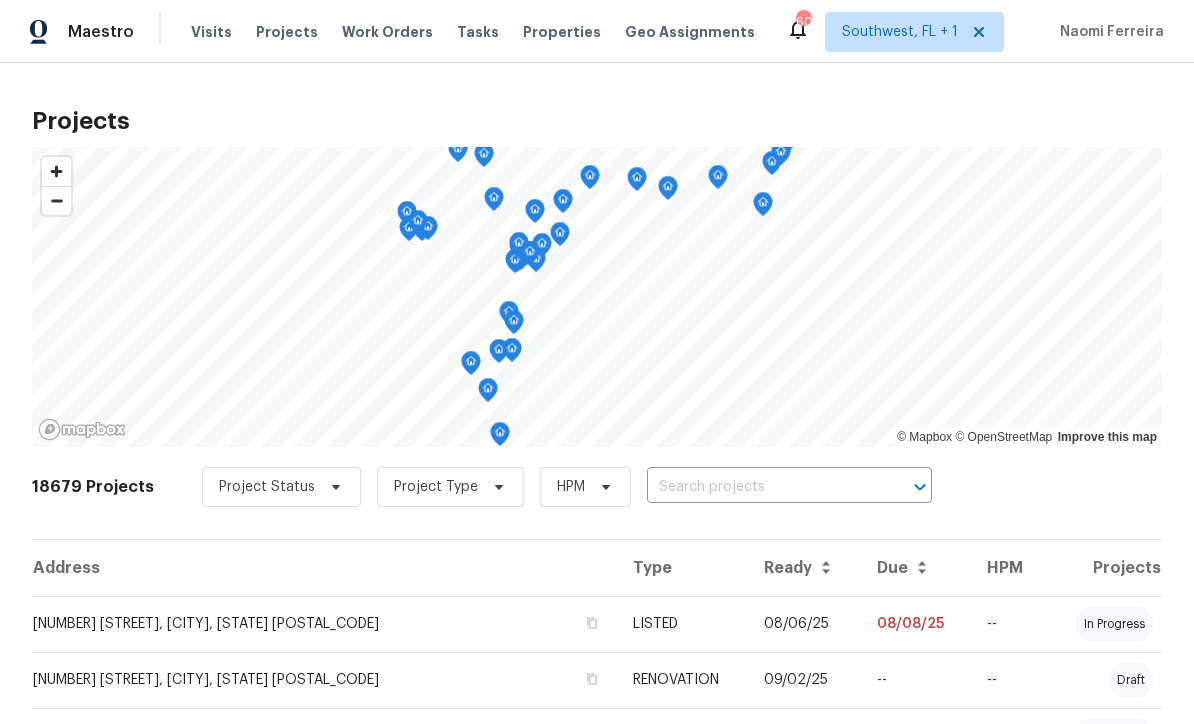click at bounding box center [761, 487] 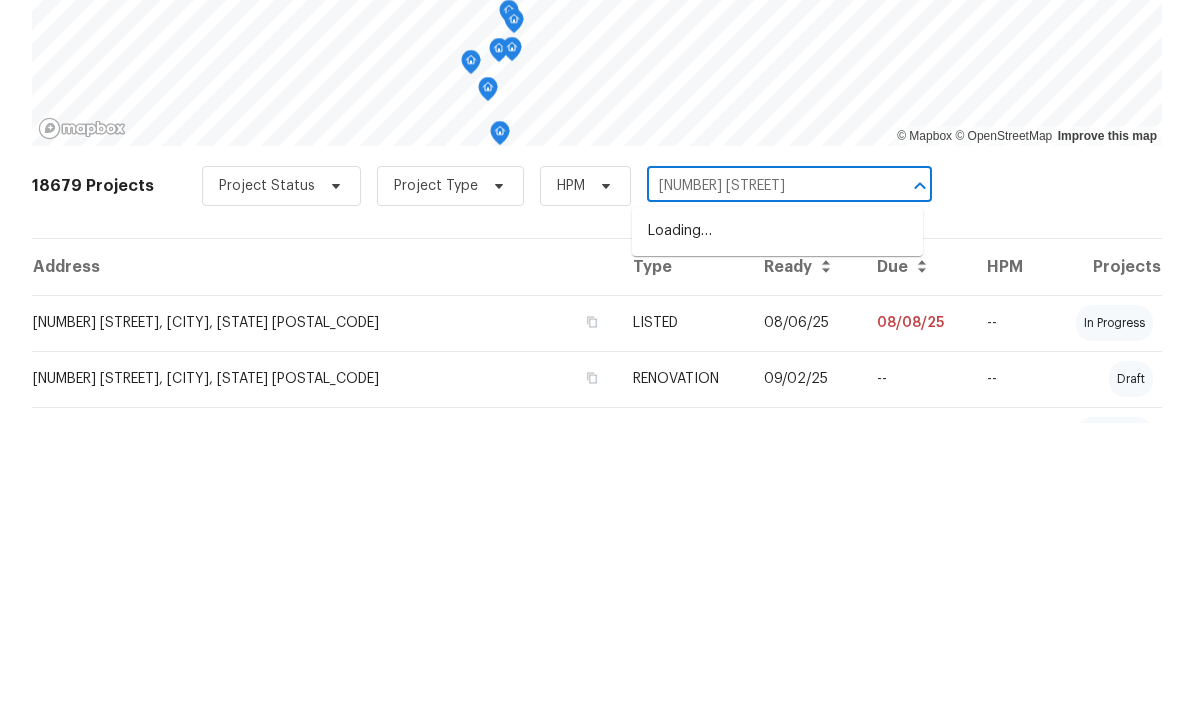 type on "[NUMBER] [STREET]" 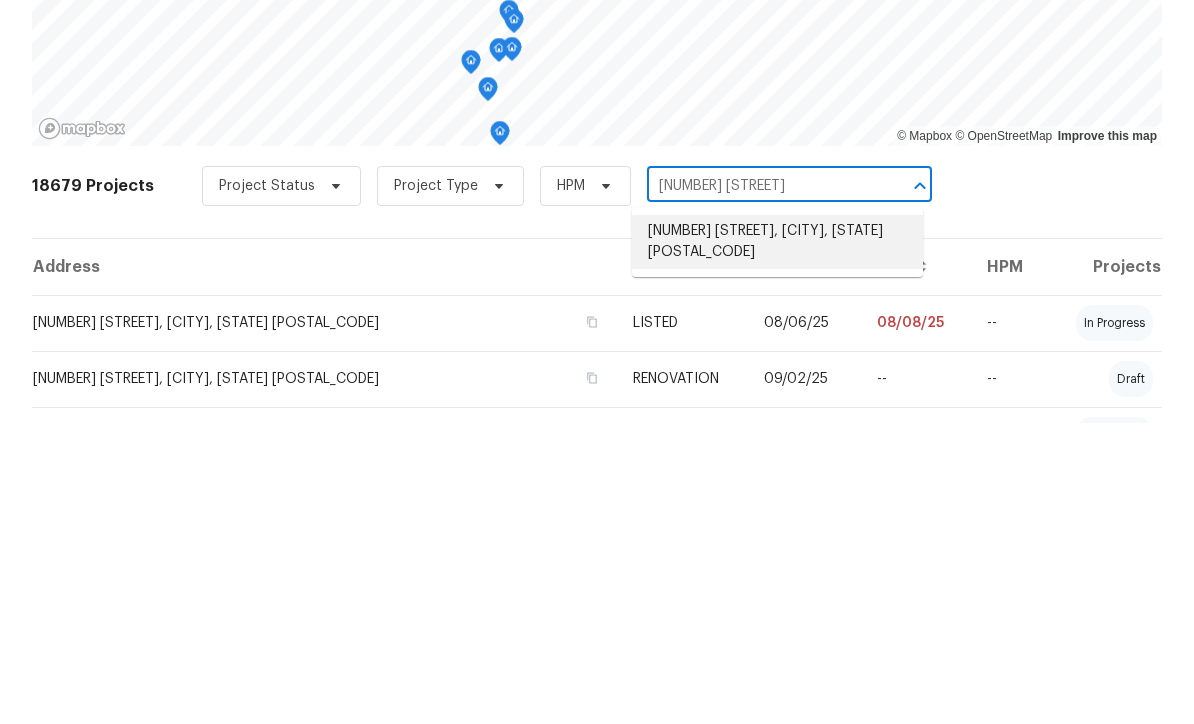 click on "[NUMBER] [STREET], [CITY], [STATE] [POSTAL_CODE]" at bounding box center (777, 543) 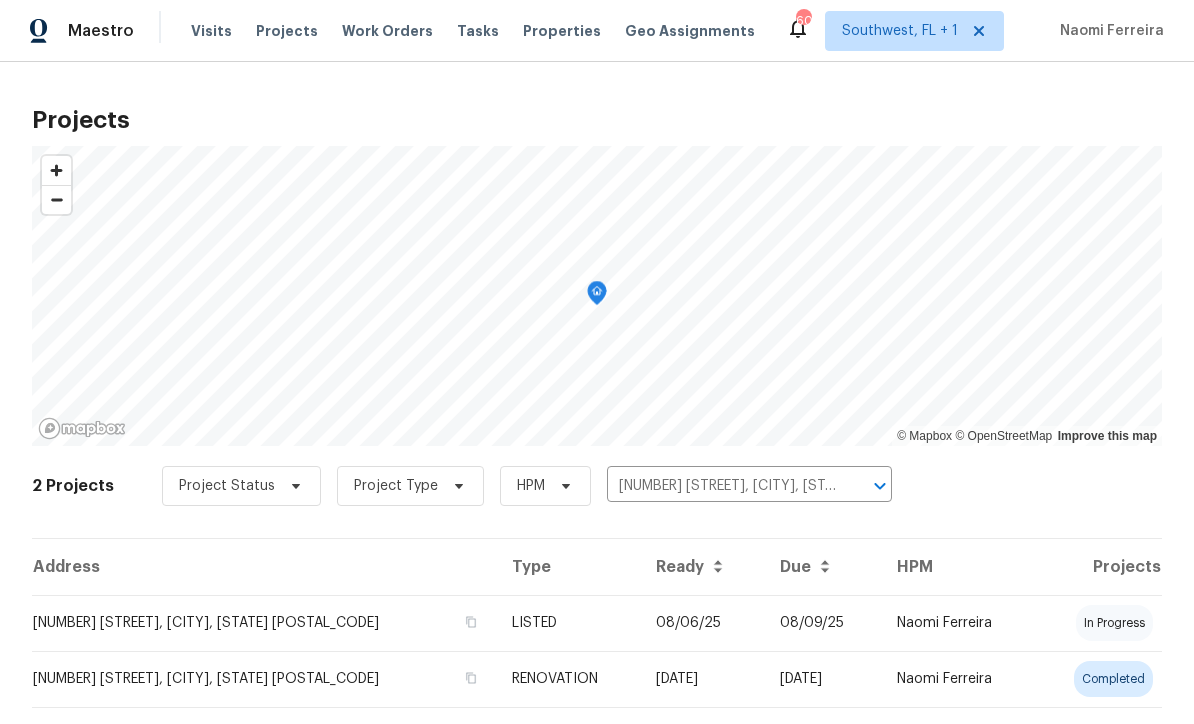 scroll, scrollTop: 1, scrollLeft: 0, axis: vertical 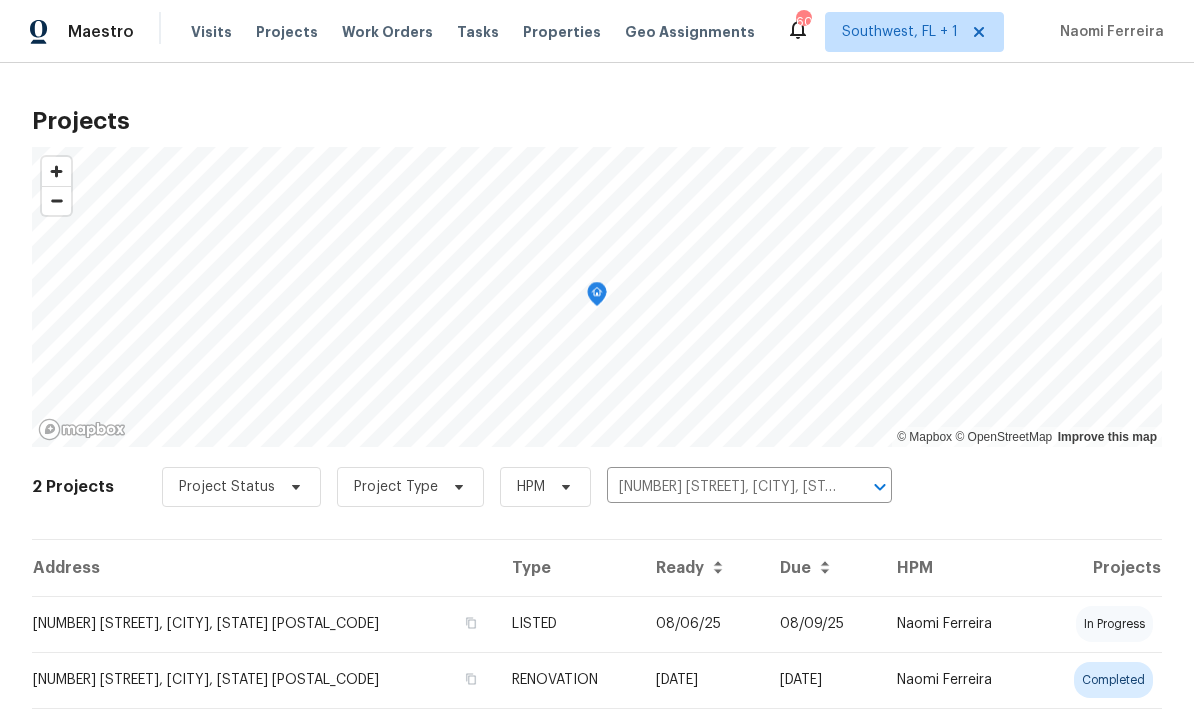 click on "08/06/25" at bounding box center (702, 624) 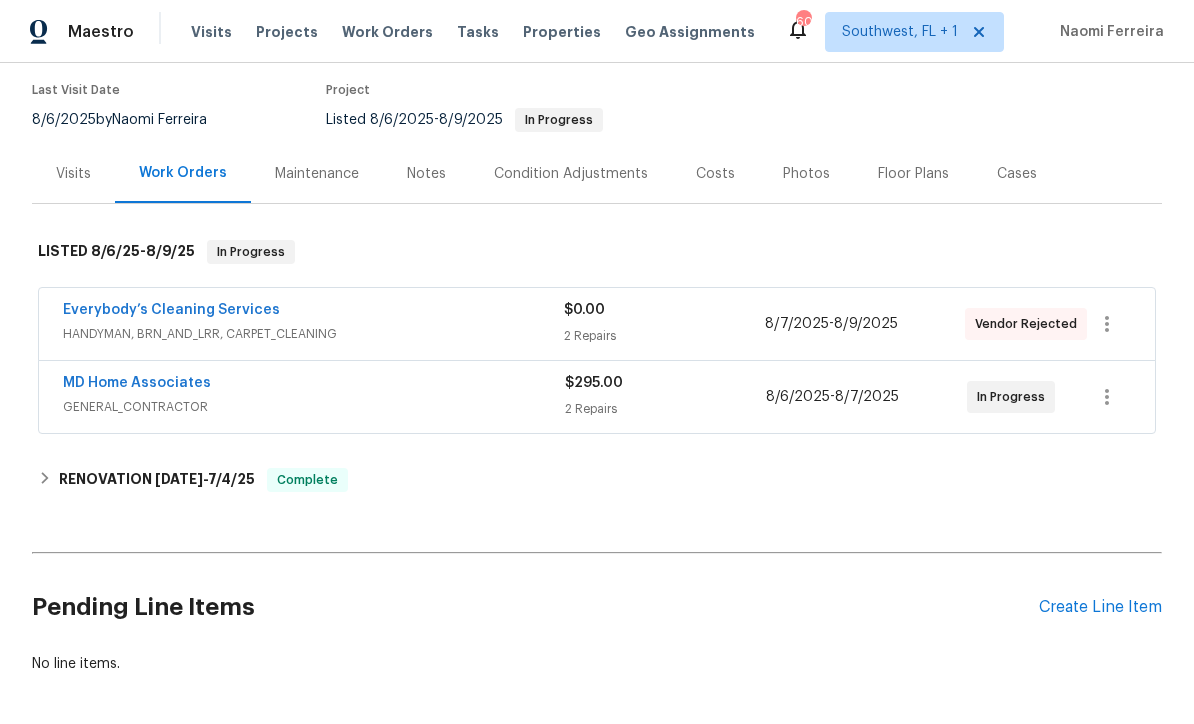 scroll, scrollTop: 178, scrollLeft: 0, axis: vertical 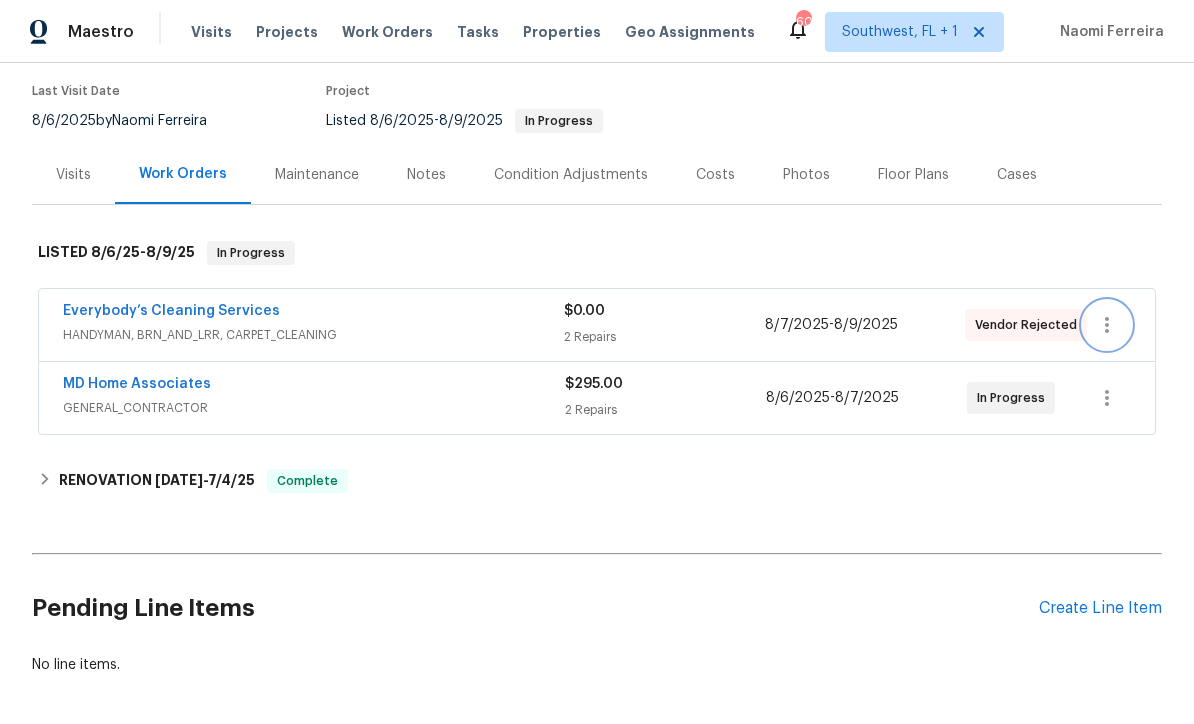 click 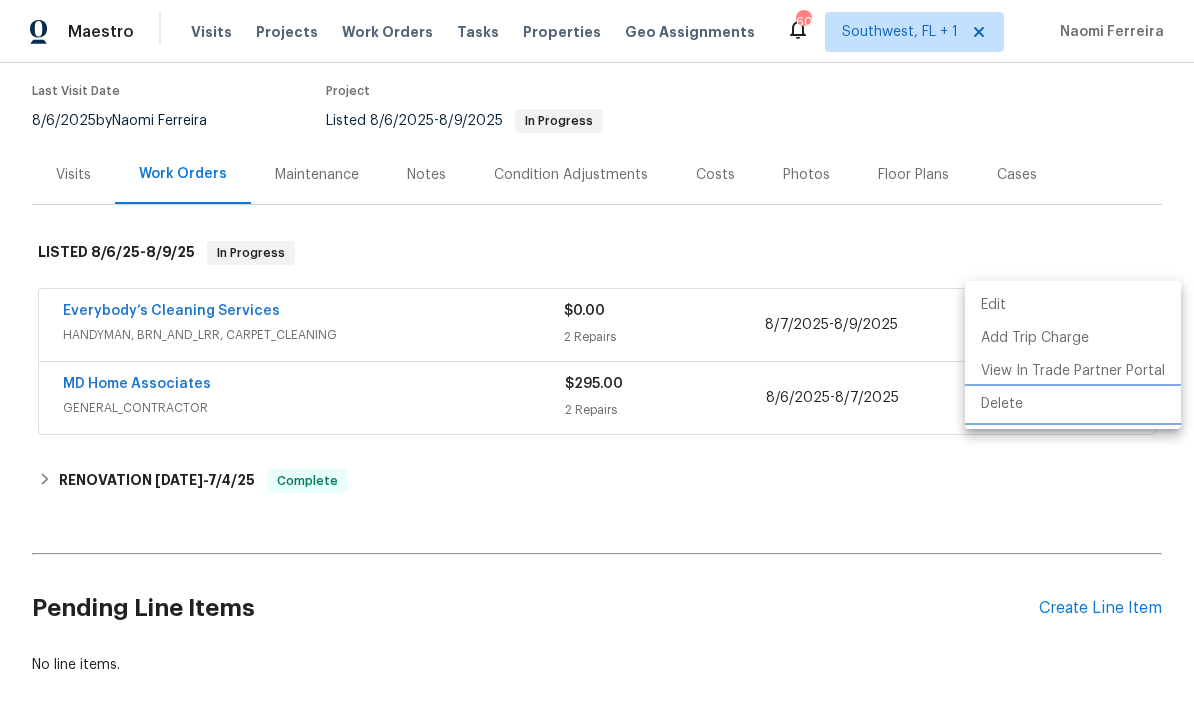 click on "Delete" at bounding box center (1073, 404) 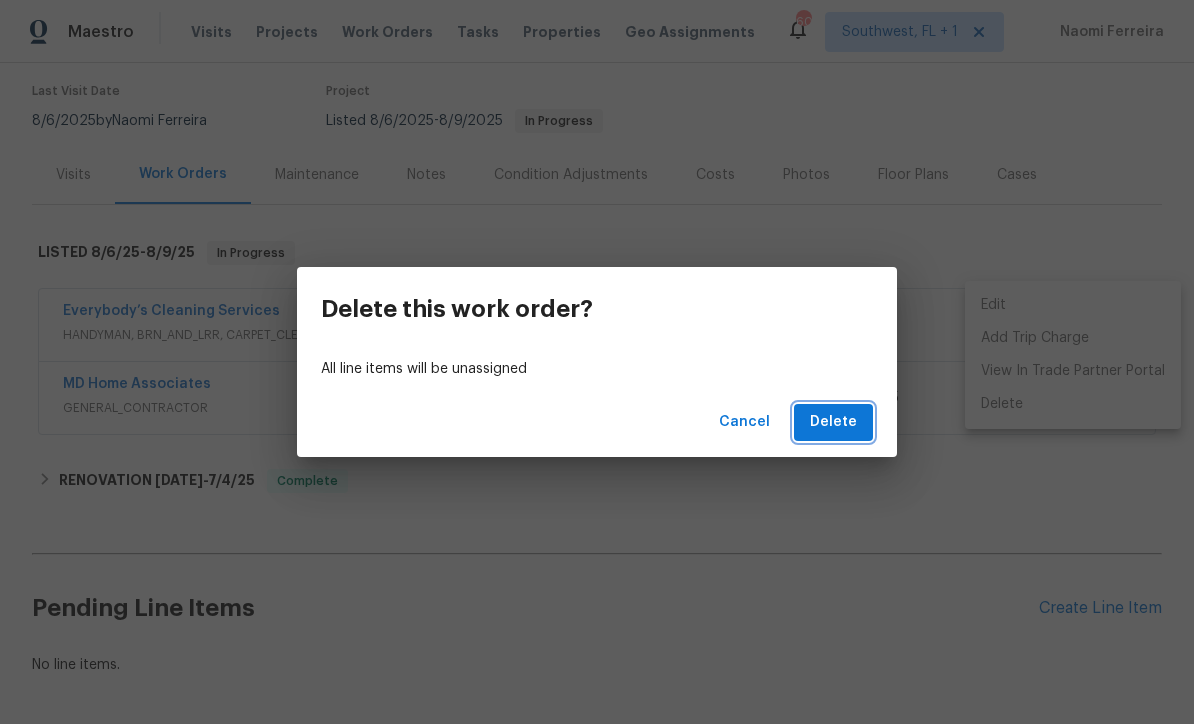 click on "Delete" at bounding box center [833, 422] 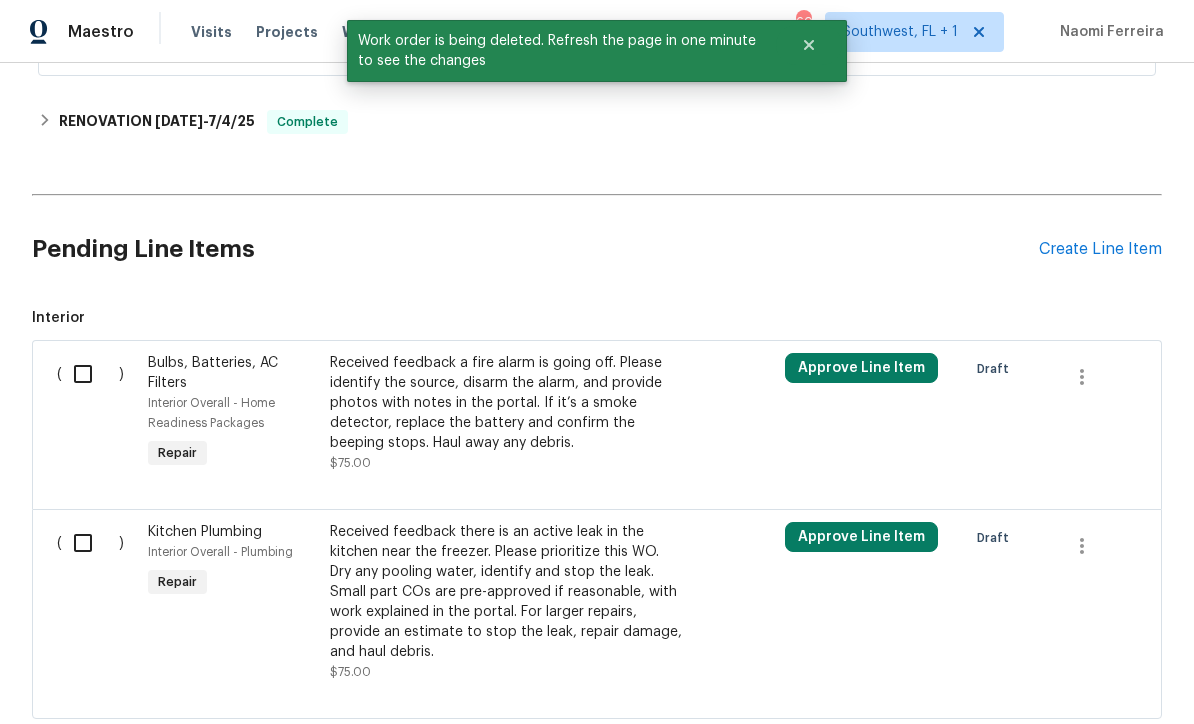 scroll, scrollTop: 462, scrollLeft: 0, axis: vertical 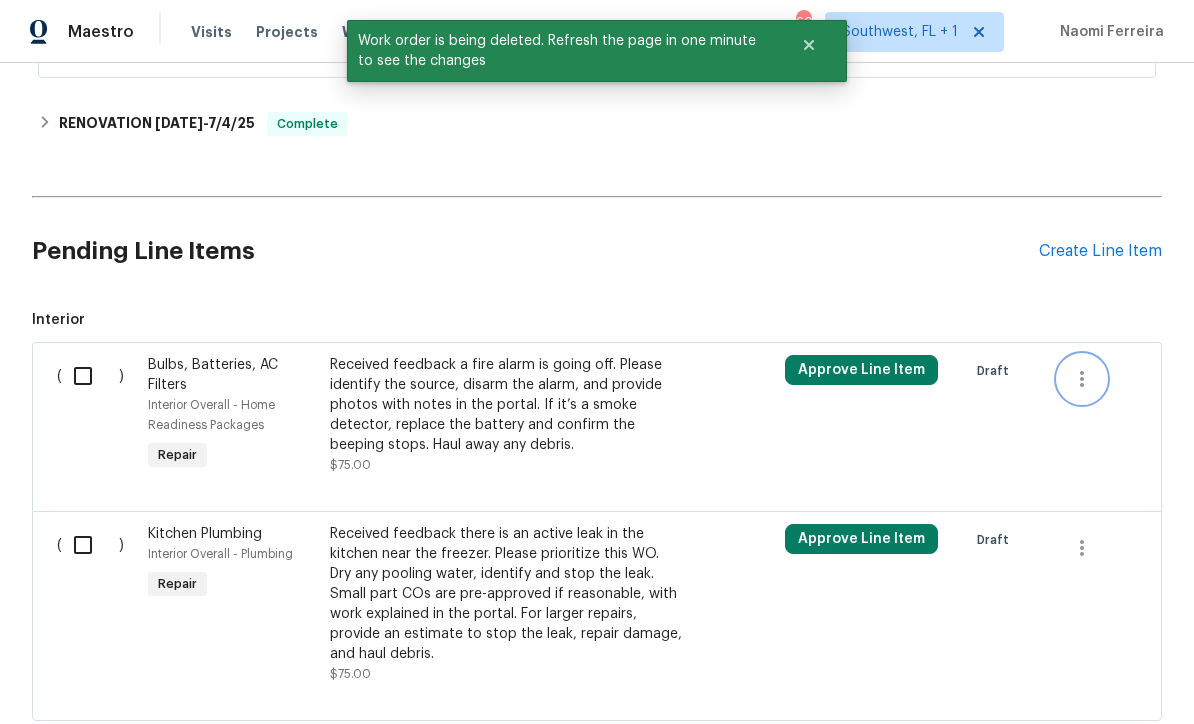 click 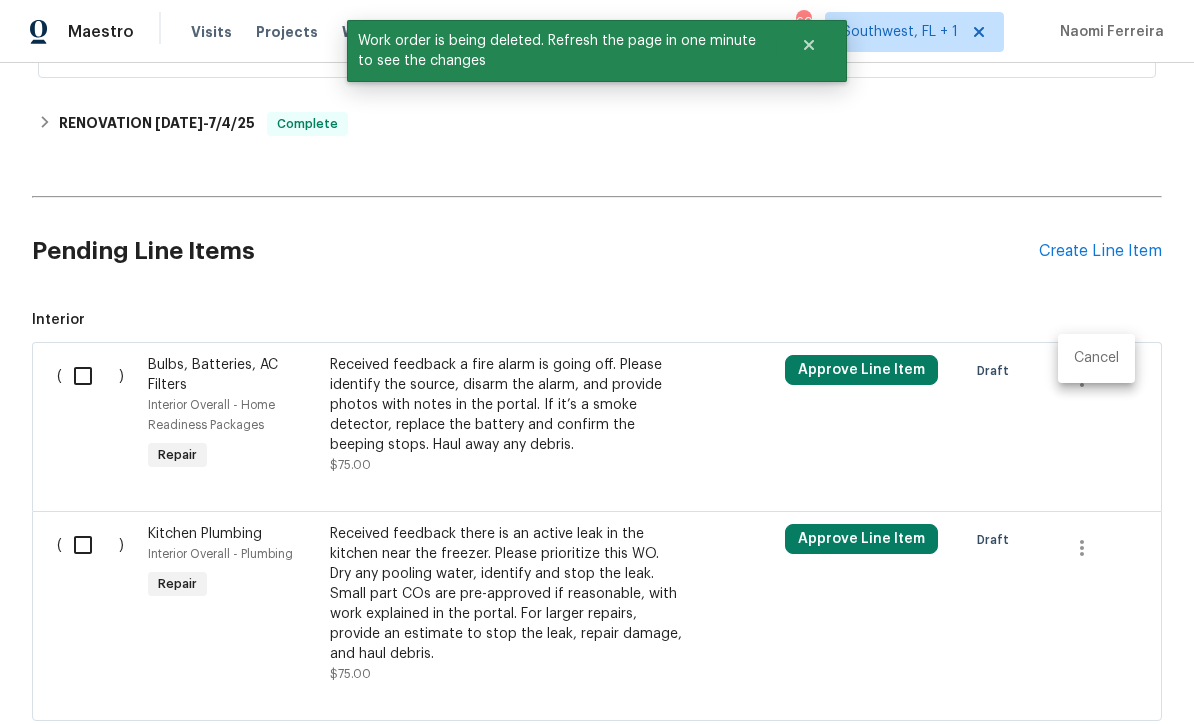 click on "Cancel" at bounding box center (1096, 358) 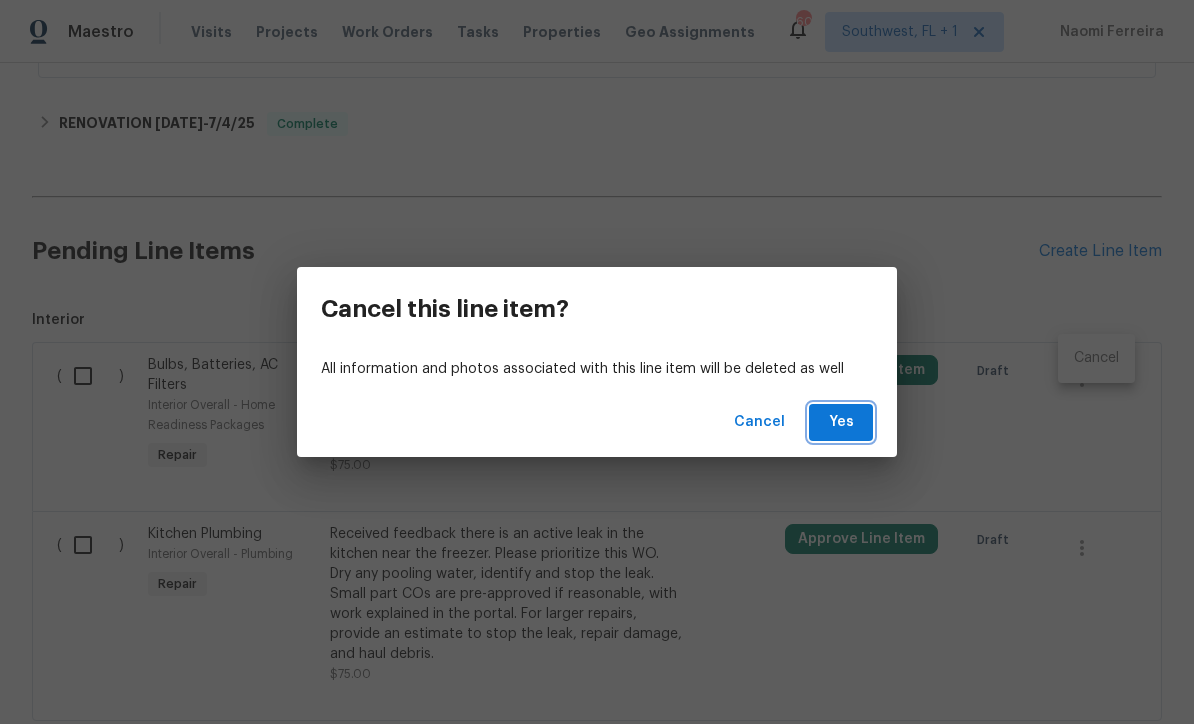 click on "Yes" at bounding box center [841, 422] 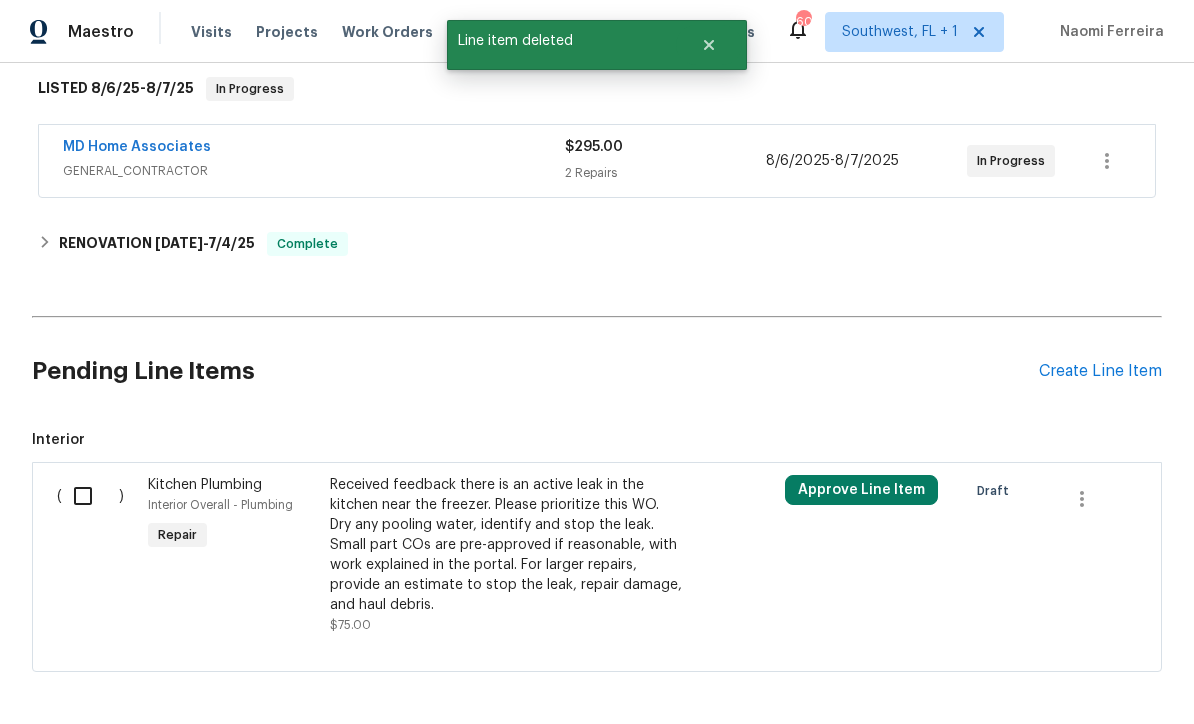 scroll, scrollTop: 340, scrollLeft: 0, axis: vertical 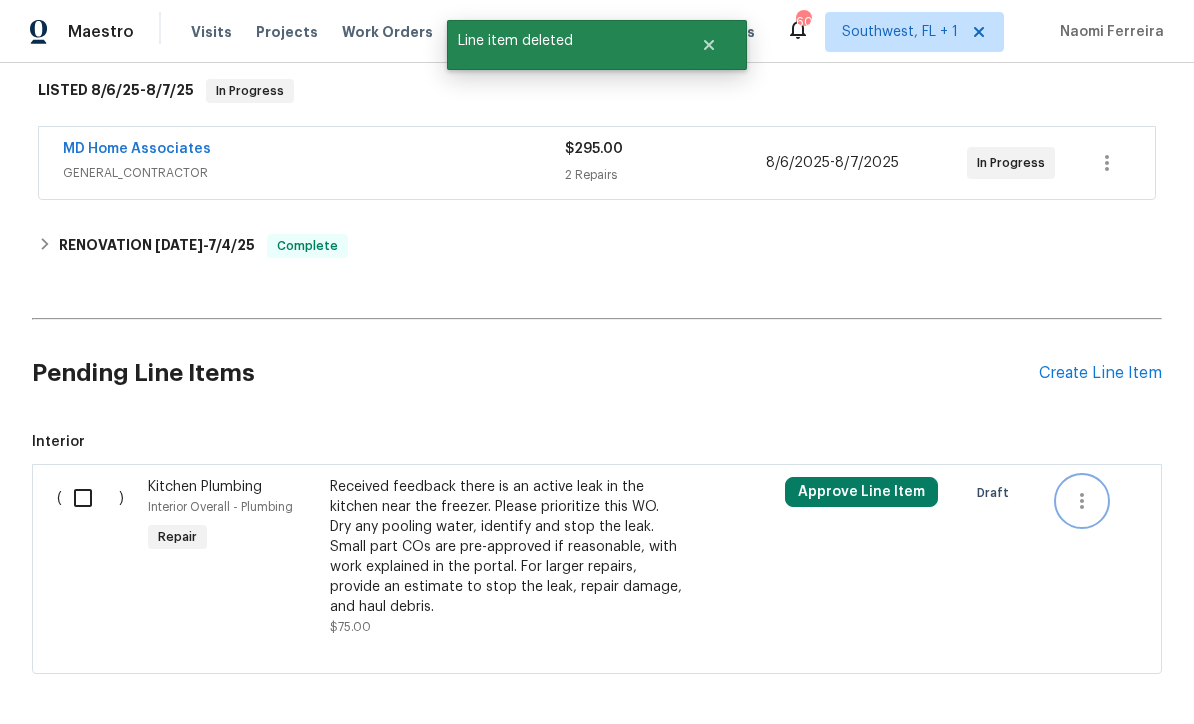 click 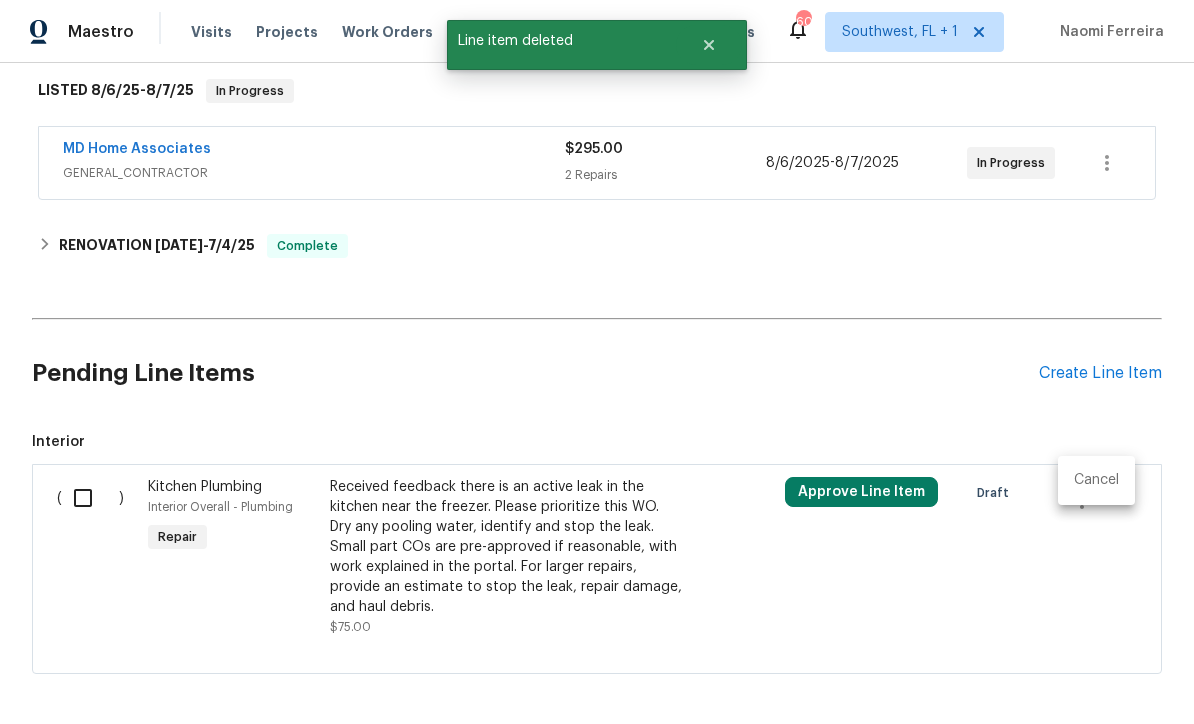 click on "Cancel" at bounding box center [1096, 480] 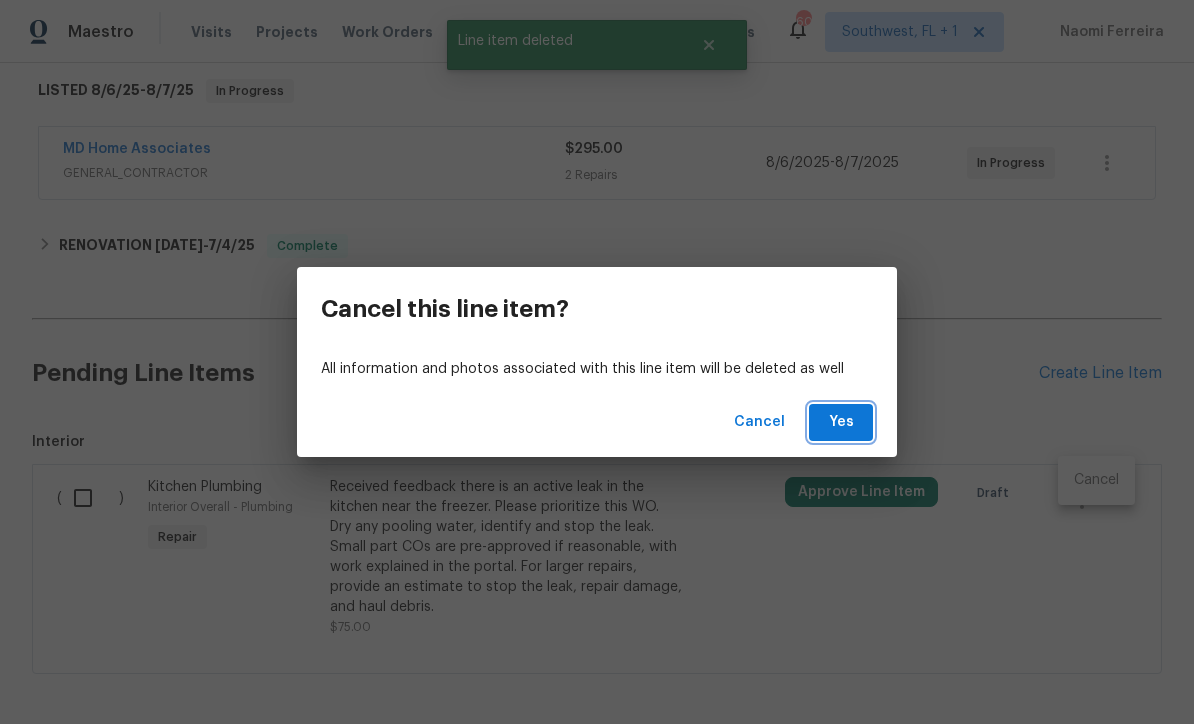 click on "Yes" at bounding box center [841, 422] 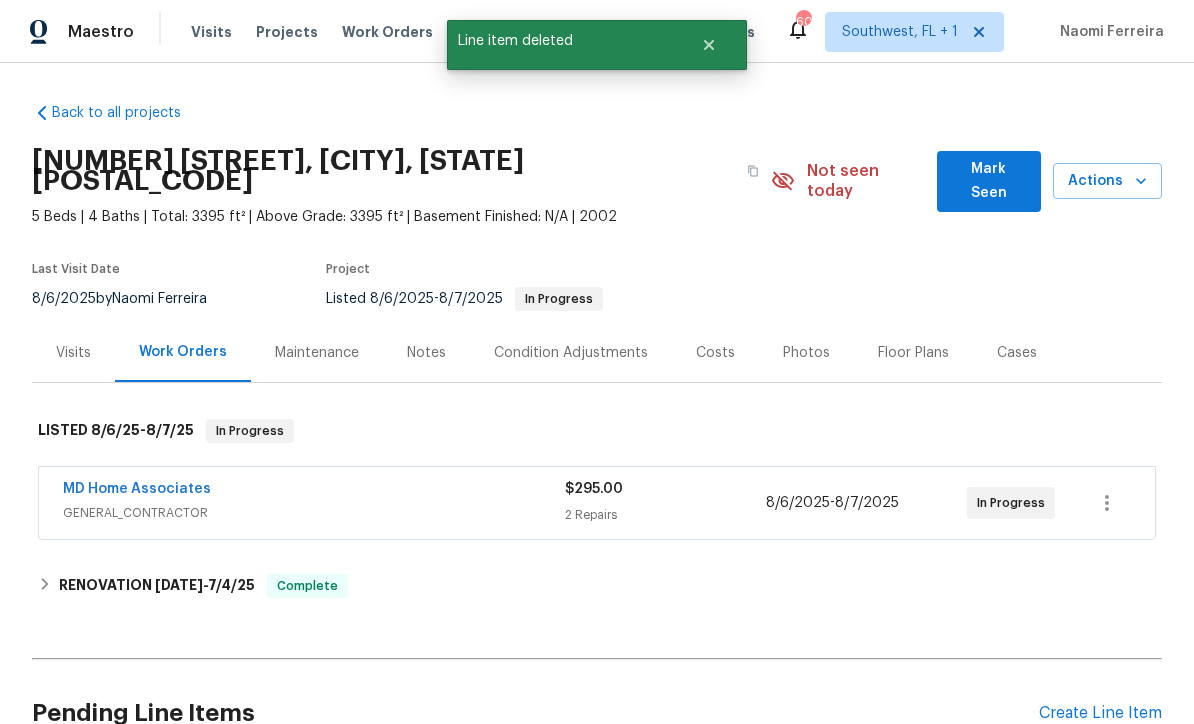 scroll, scrollTop: 0, scrollLeft: 0, axis: both 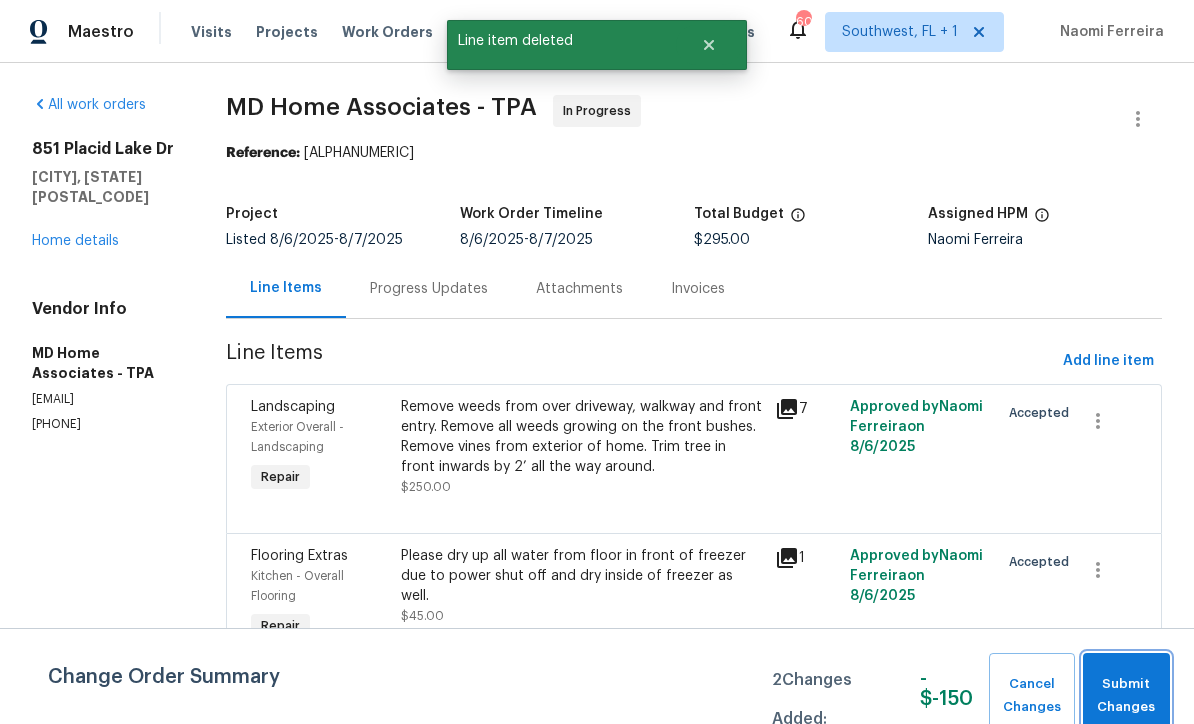click on "Submit Changes" at bounding box center (1126, 696) 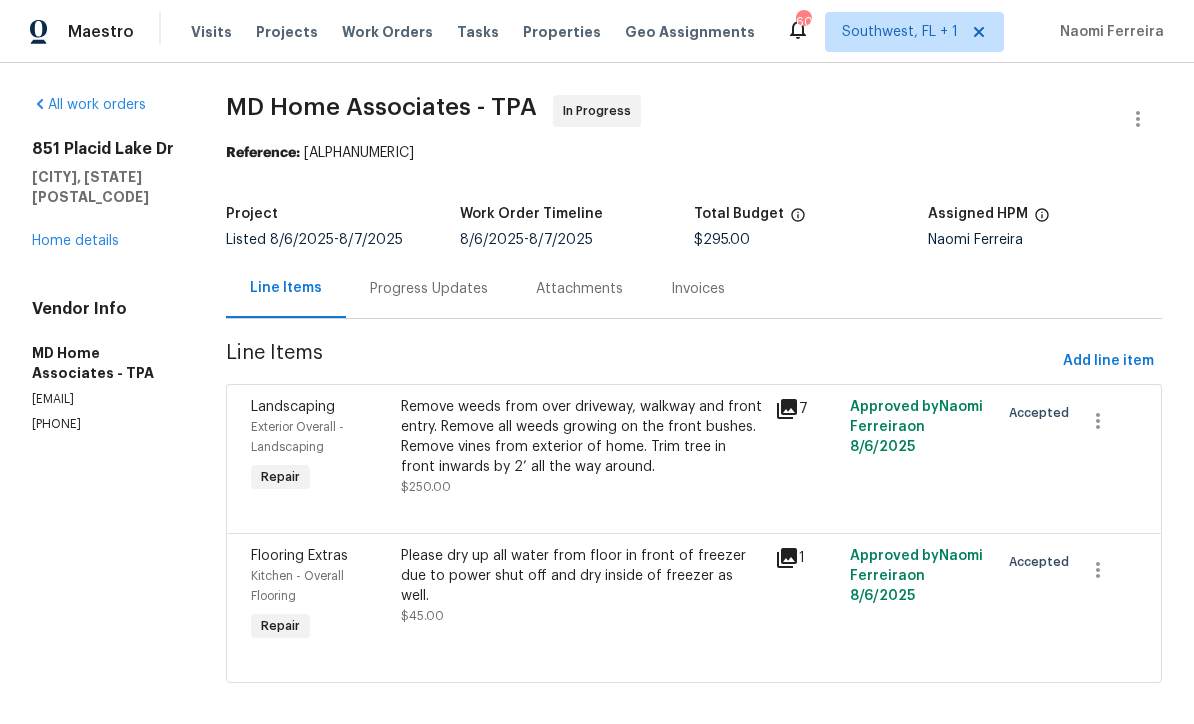 click on "Progress Updates" at bounding box center [429, 288] 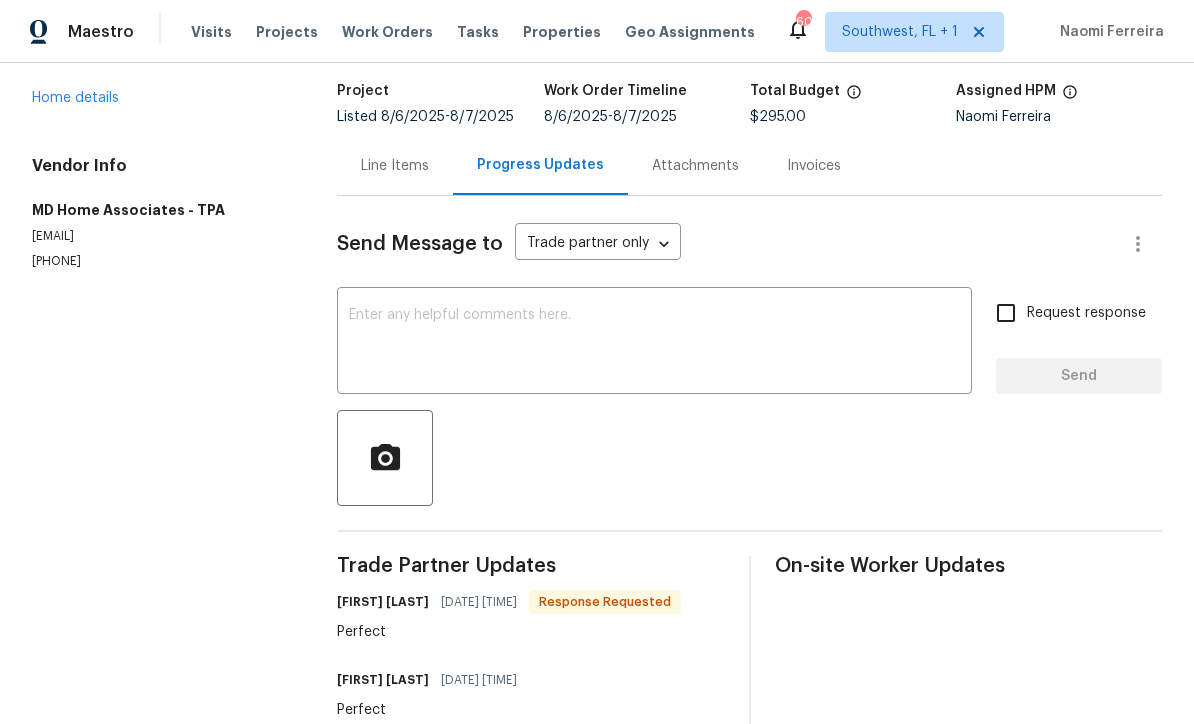 scroll, scrollTop: 122, scrollLeft: 0, axis: vertical 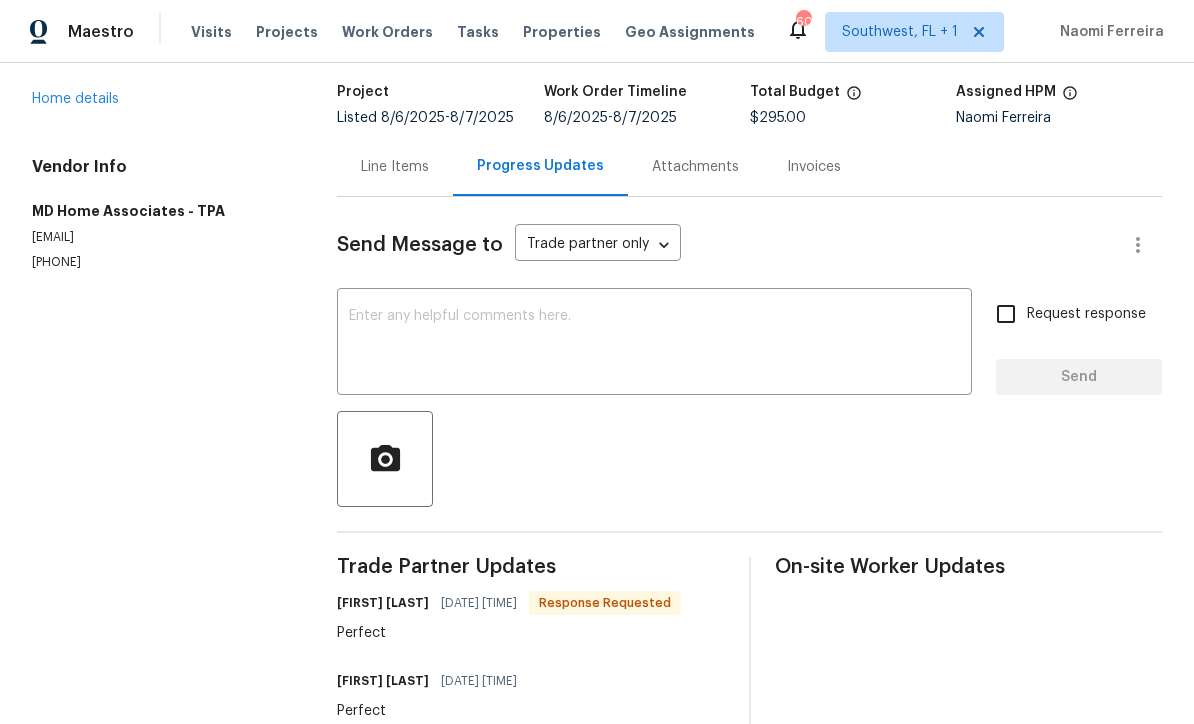 click at bounding box center (654, 344) 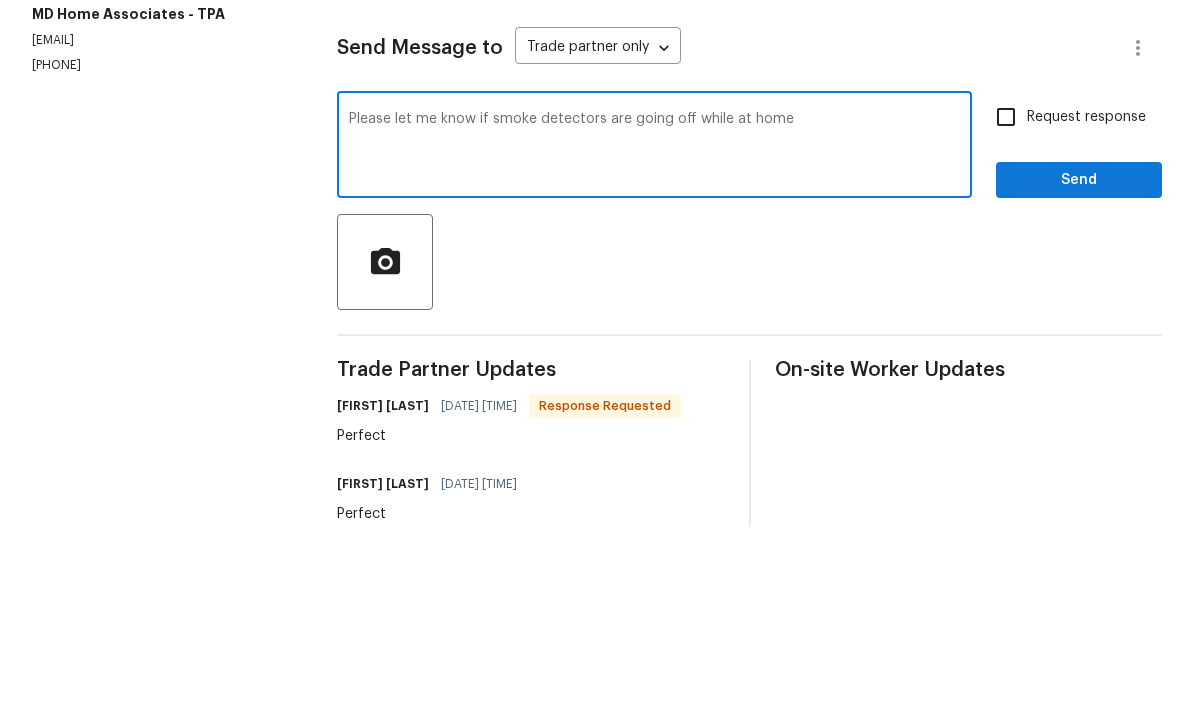 type on "Please let me know if smoke detectors are going off while at home" 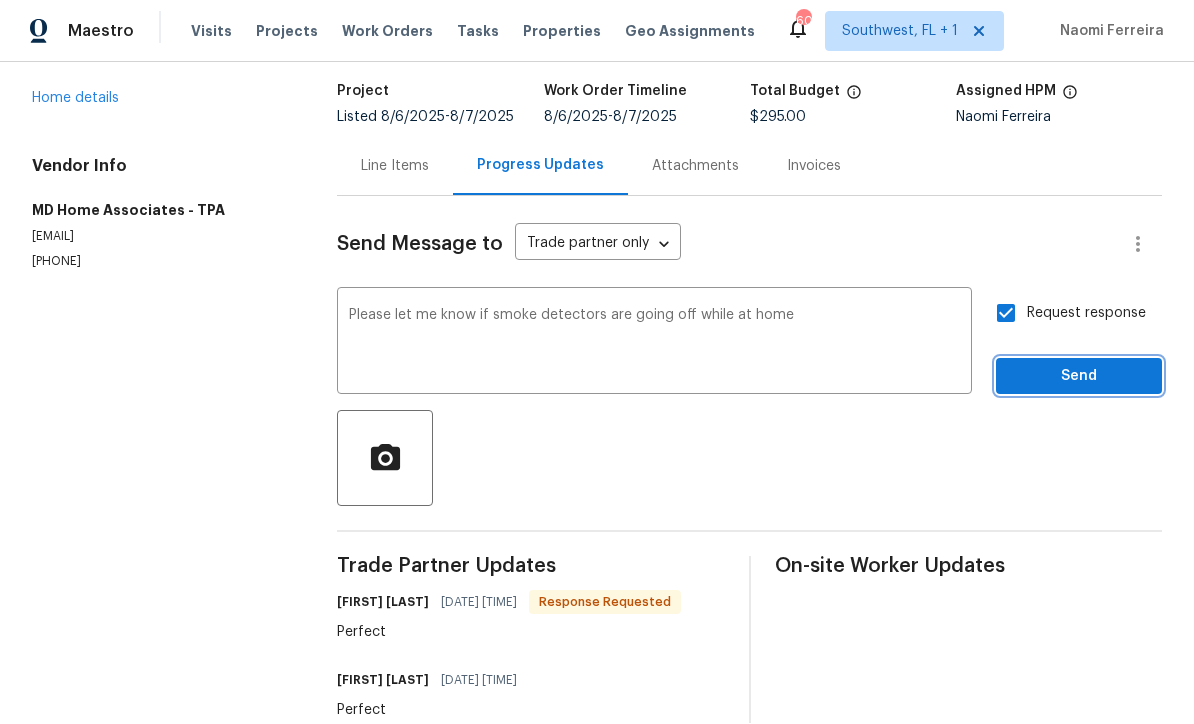 click on "Send" at bounding box center (1079, 377) 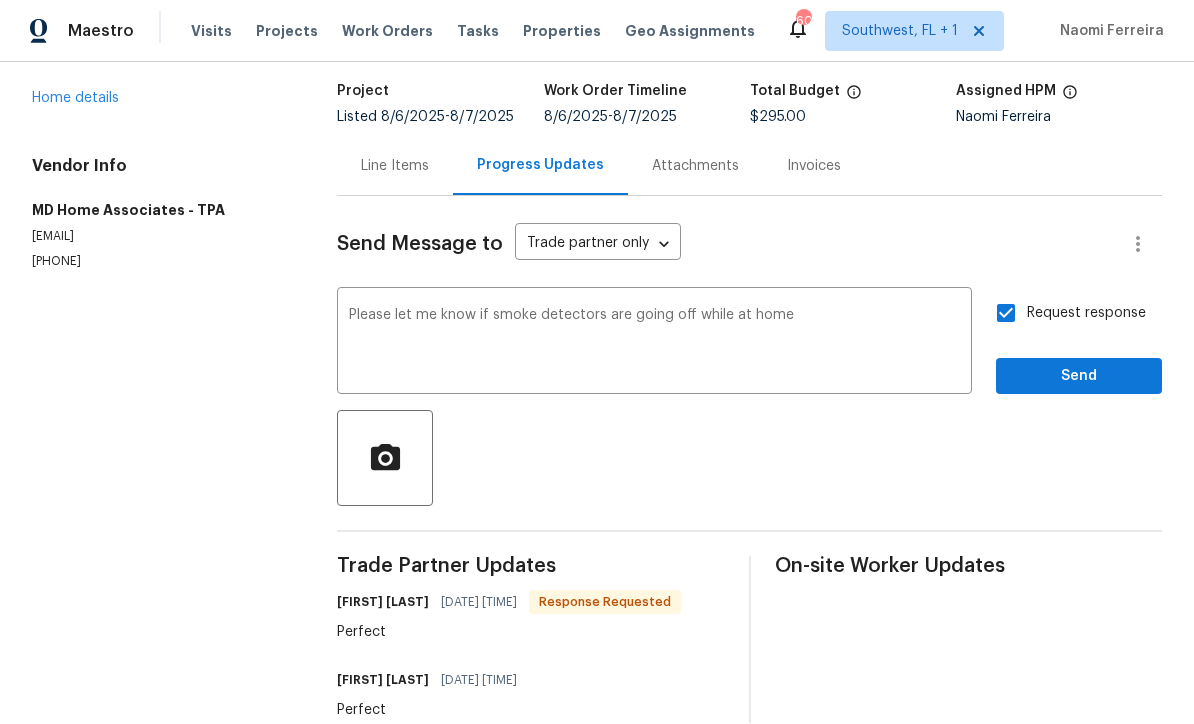 scroll, scrollTop: 24, scrollLeft: 0, axis: vertical 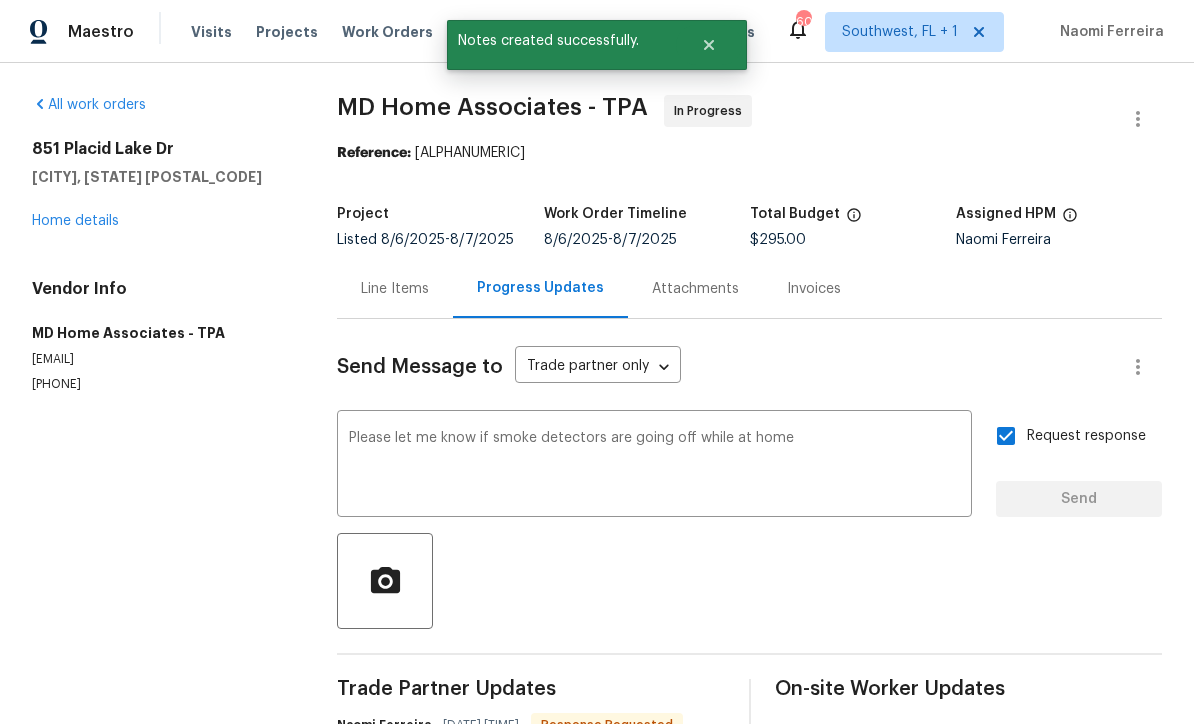 type 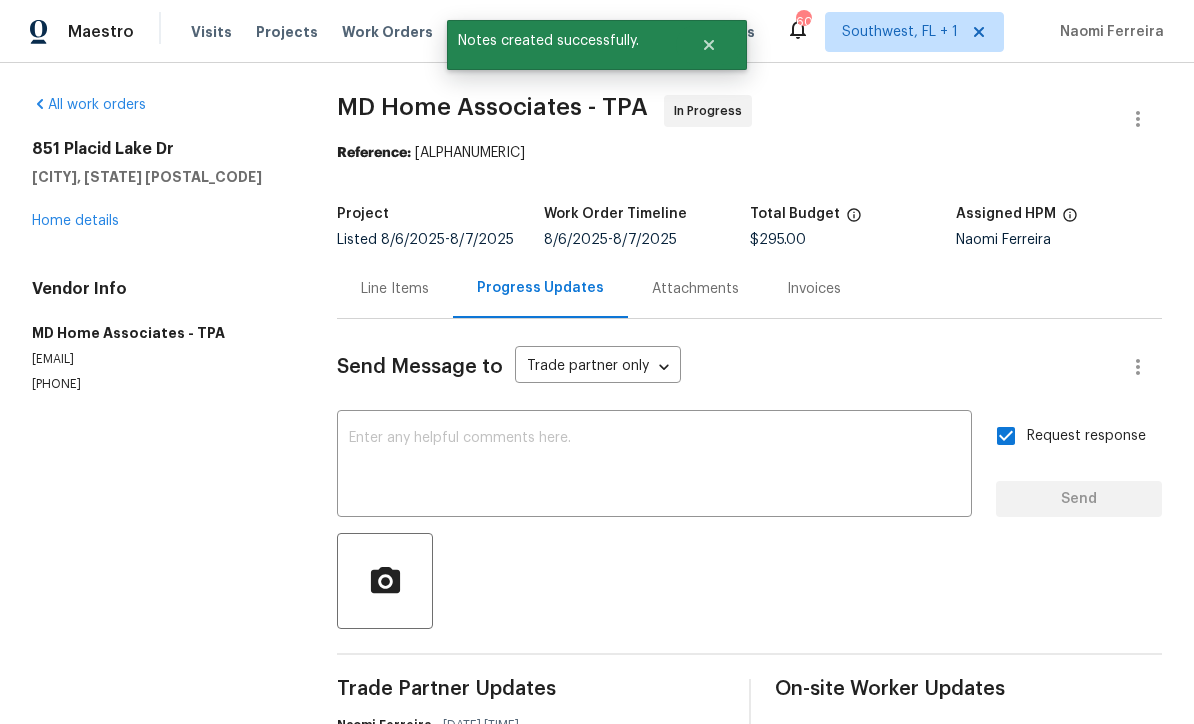 click on "Home details" at bounding box center (75, 221) 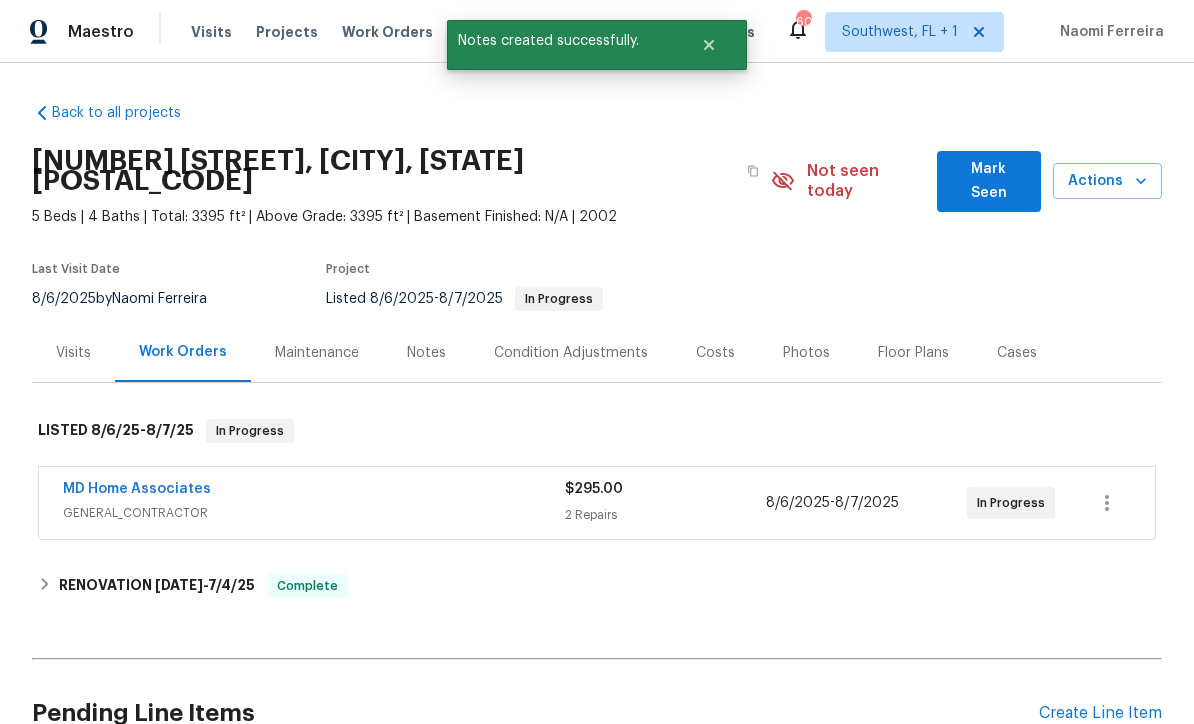 scroll, scrollTop: 0, scrollLeft: 0, axis: both 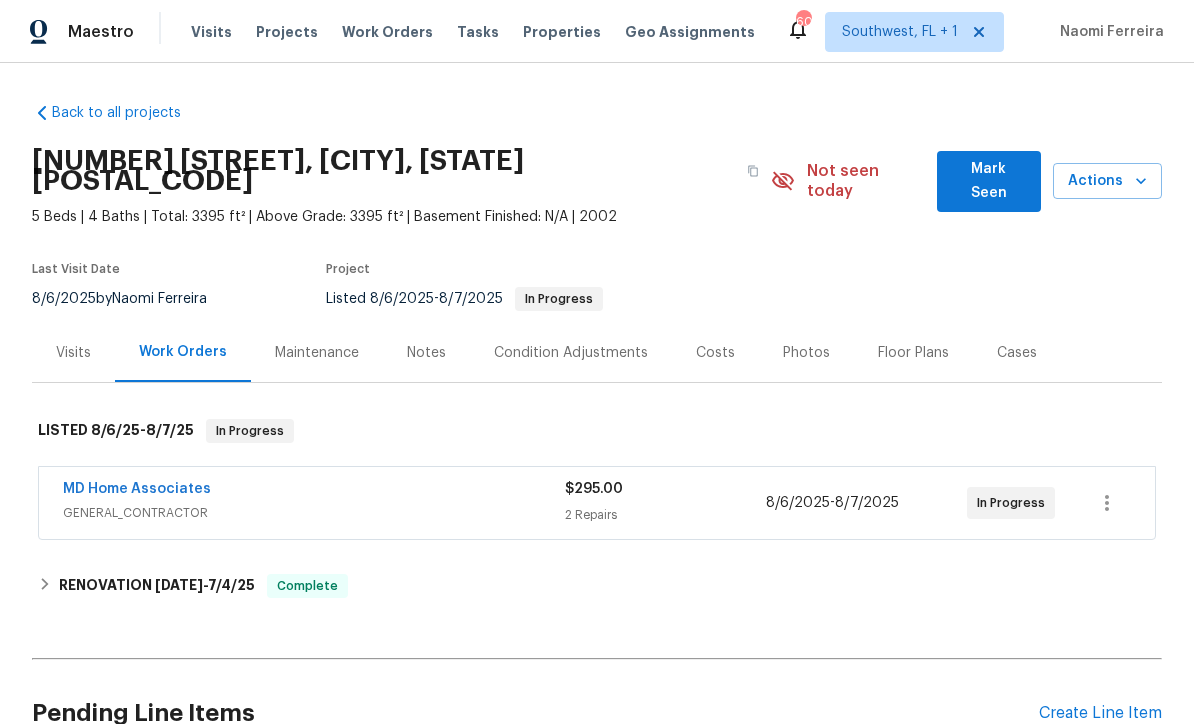 click on "Projects" at bounding box center (287, 32) 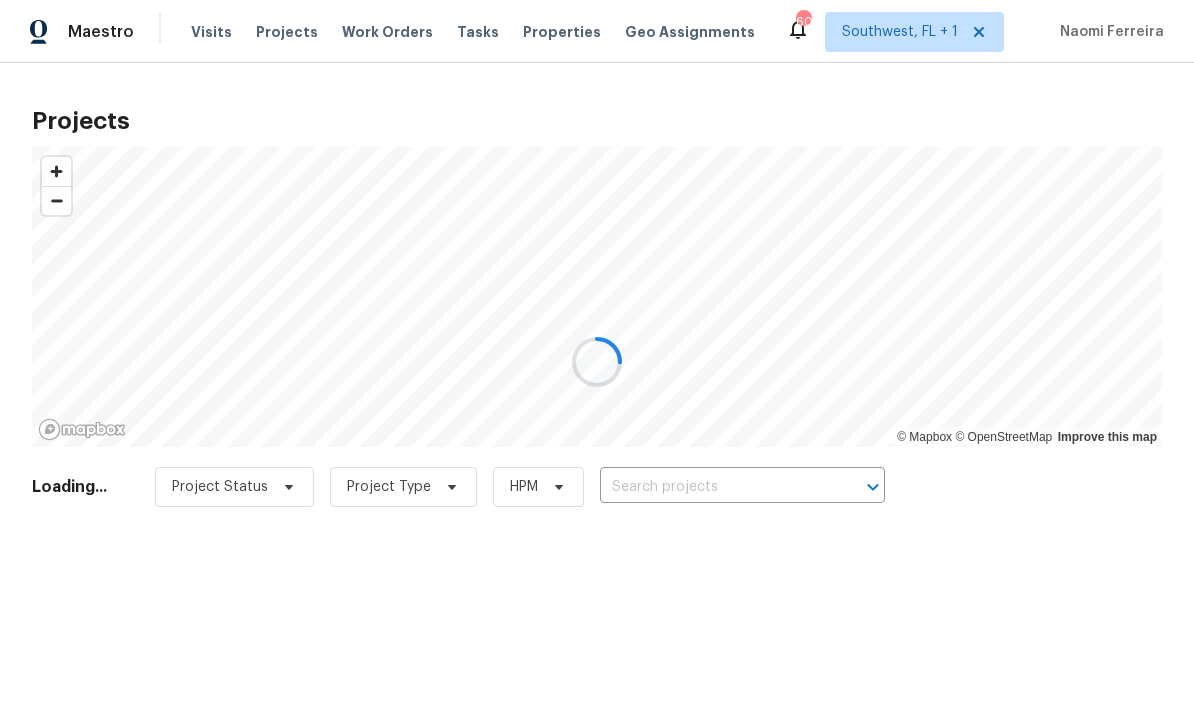 click at bounding box center [714, 487] 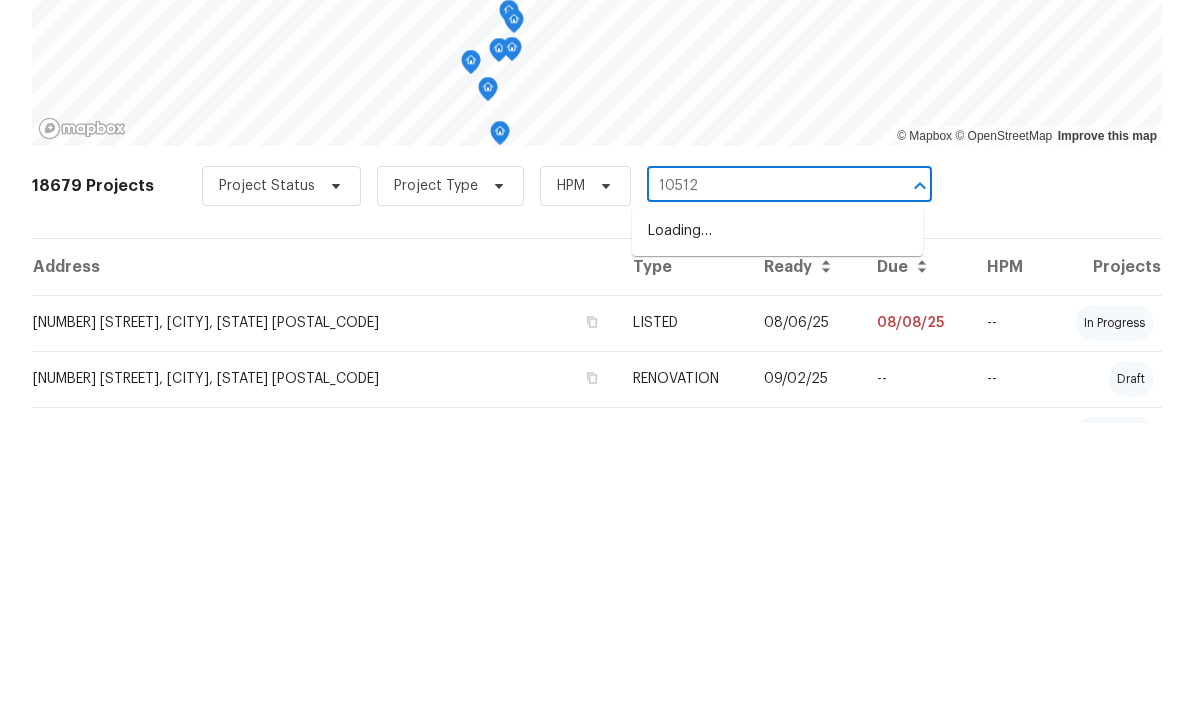 type on "10512" 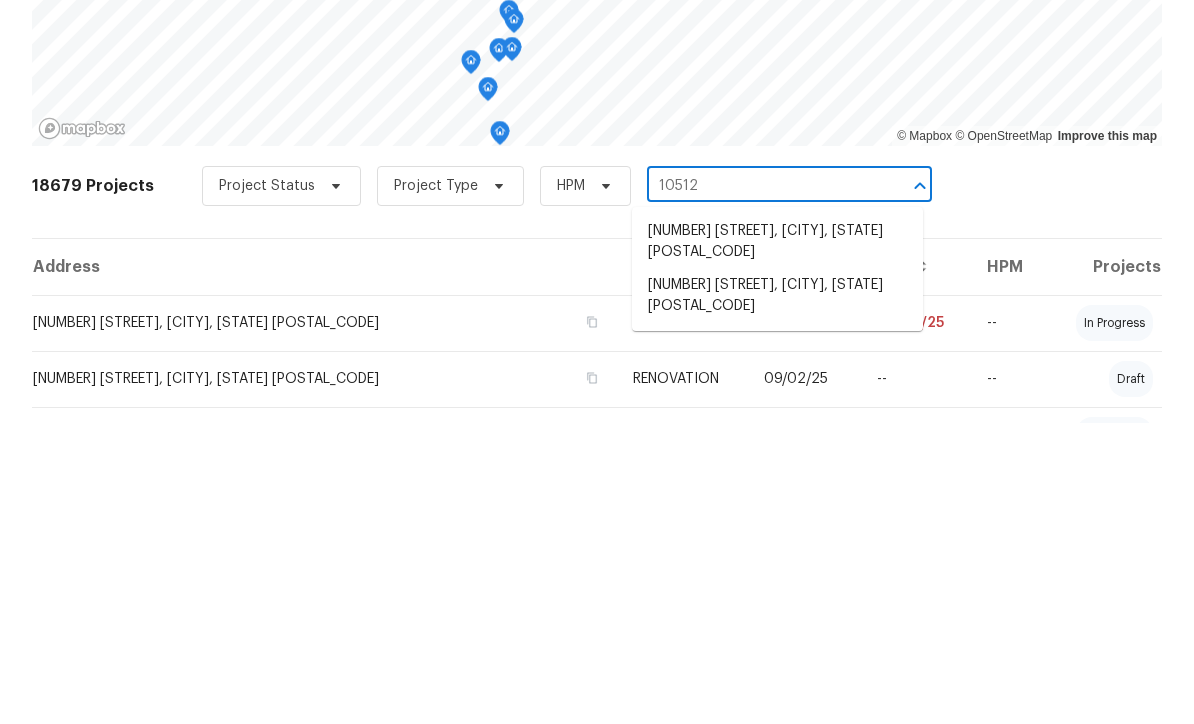 click on "[NUMBER] [STREET], [CITY], [STATE] [POSTAL_CODE]" at bounding box center (777, 597) 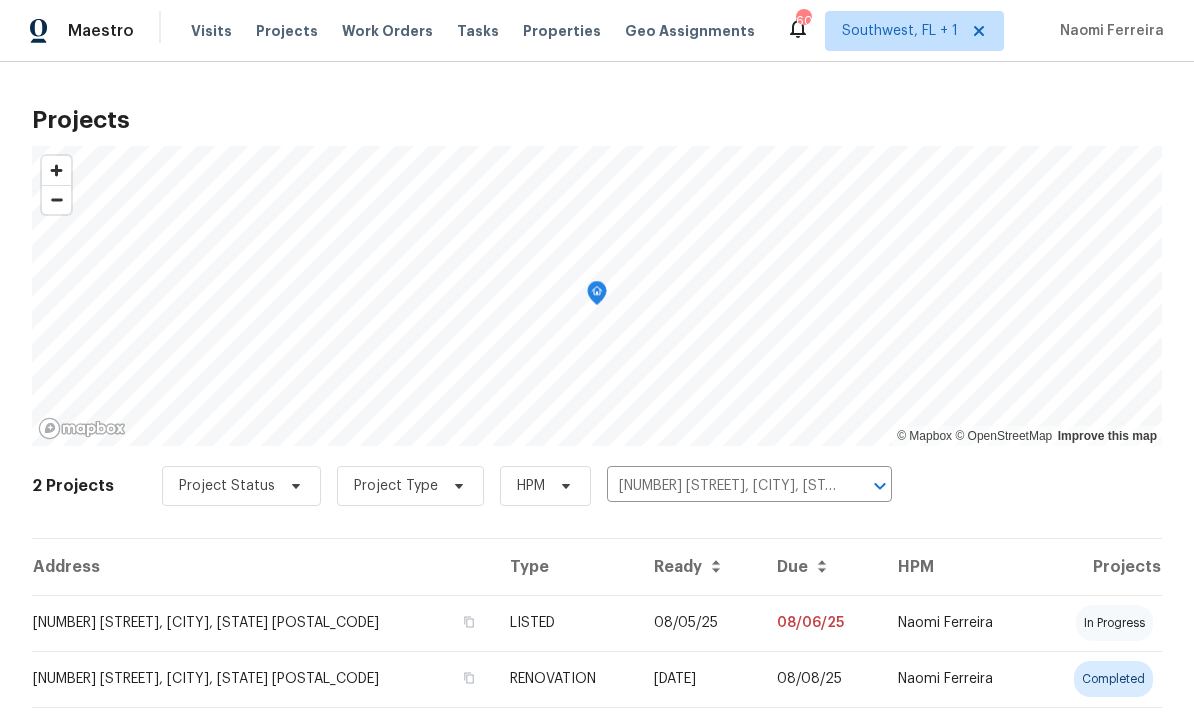 scroll, scrollTop: 1, scrollLeft: 0, axis: vertical 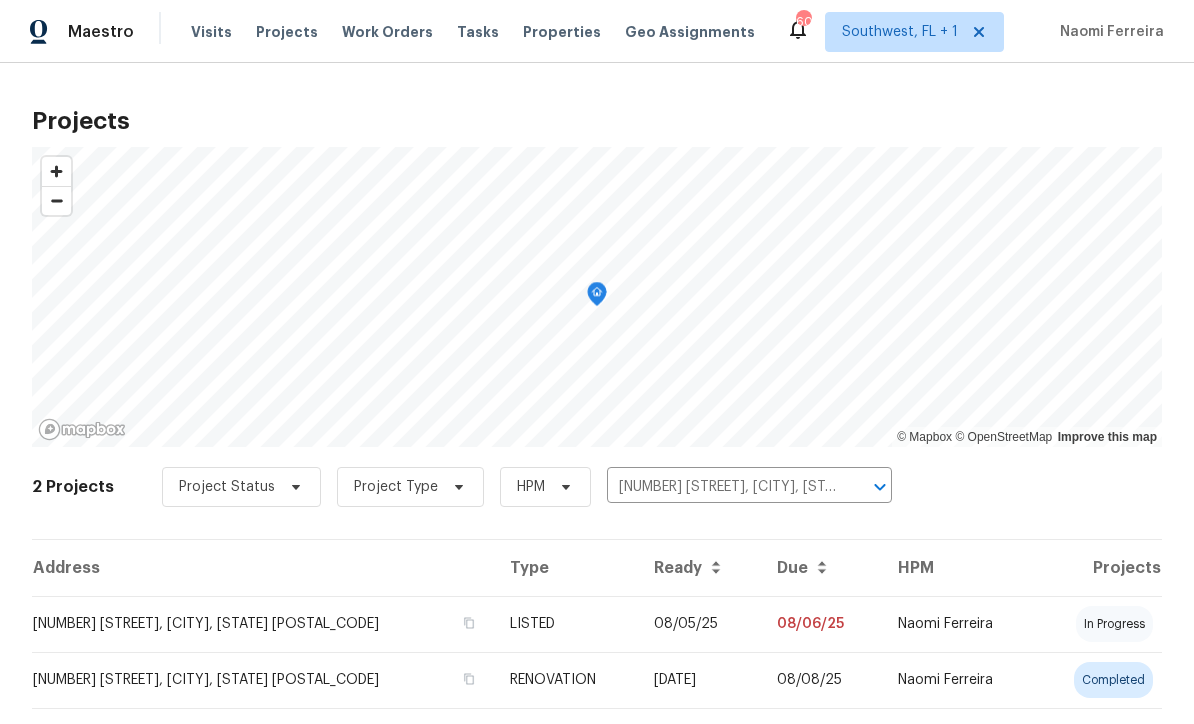 click on "08/05/25" at bounding box center [700, 624] 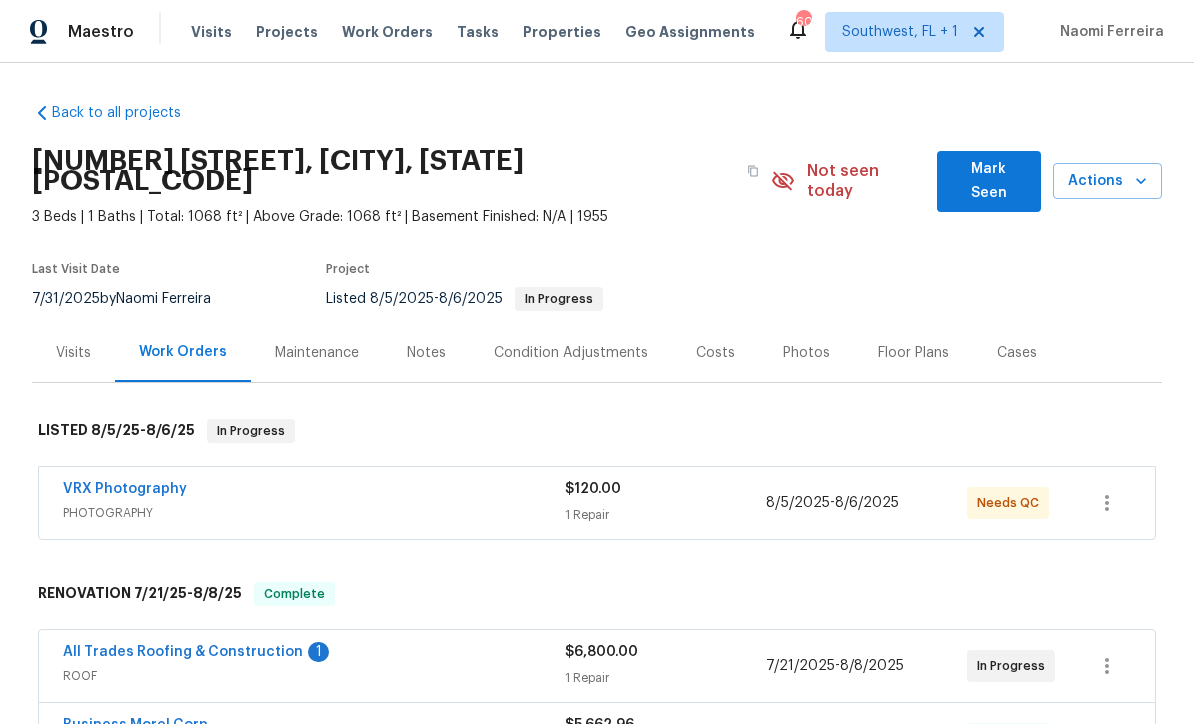 click on "Notes" at bounding box center [426, 353] 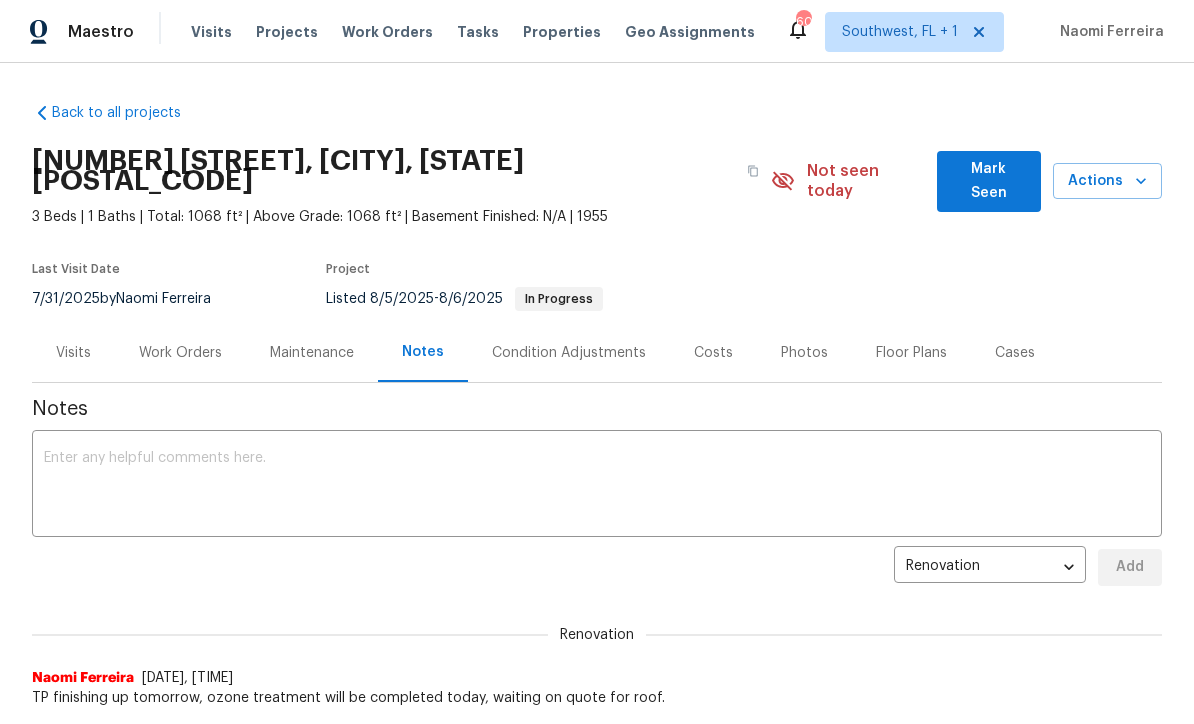 click at bounding box center [597, 486] 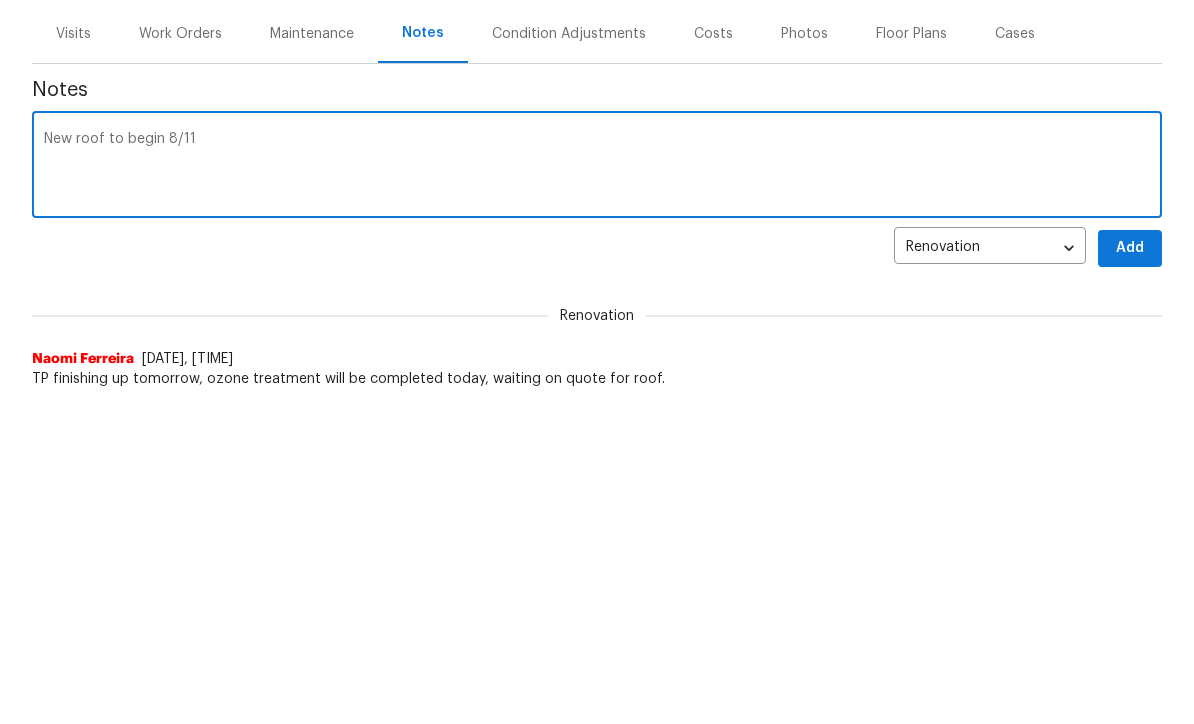 type on "New roof to begin 8/11" 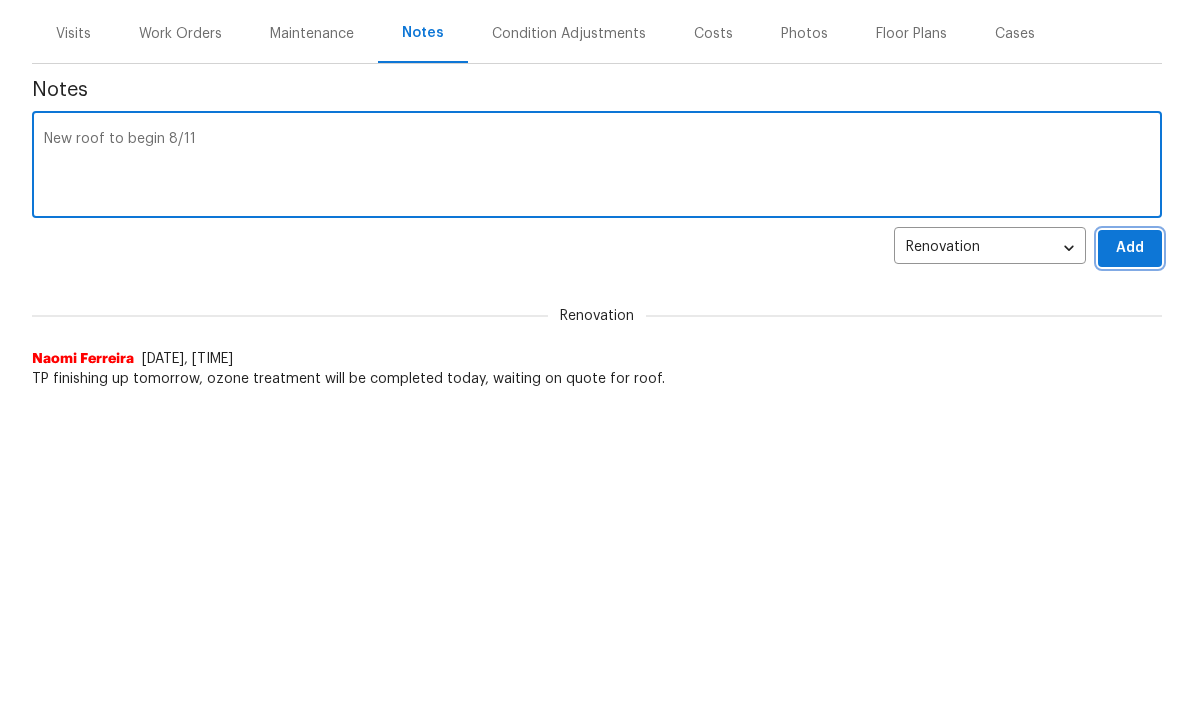 click on "Add" at bounding box center (1130, 567) 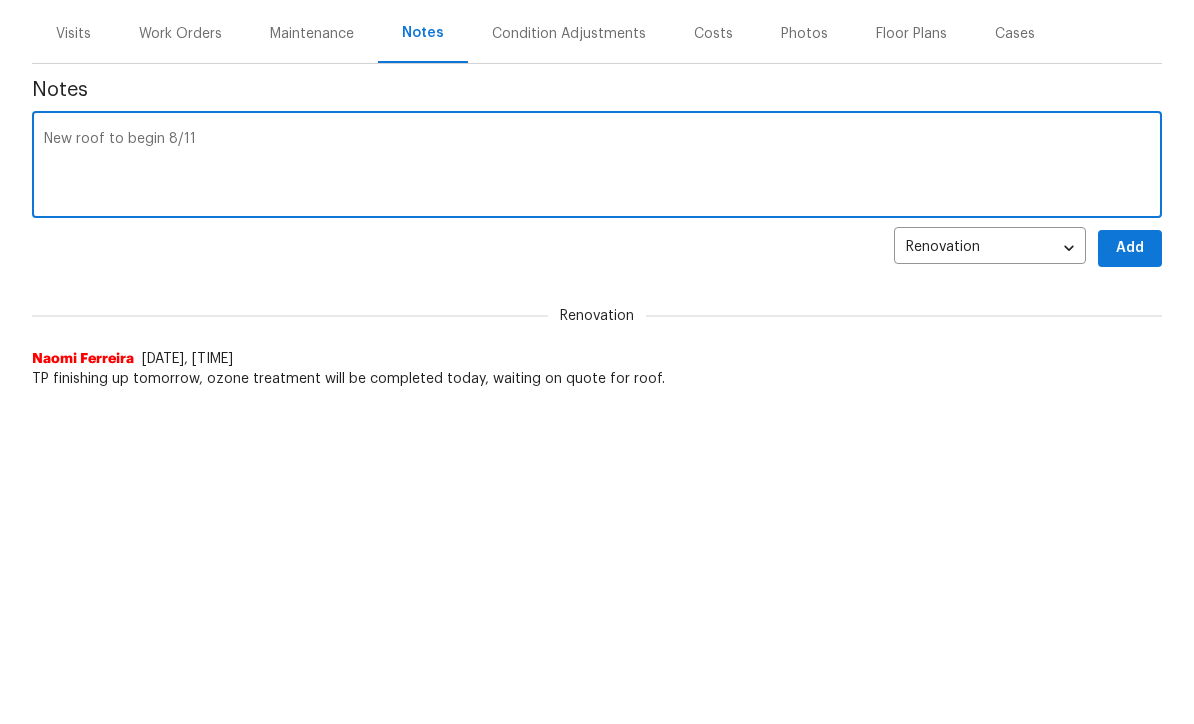 scroll, scrollTop: 319, scrollLeft: 0, axis: vertical 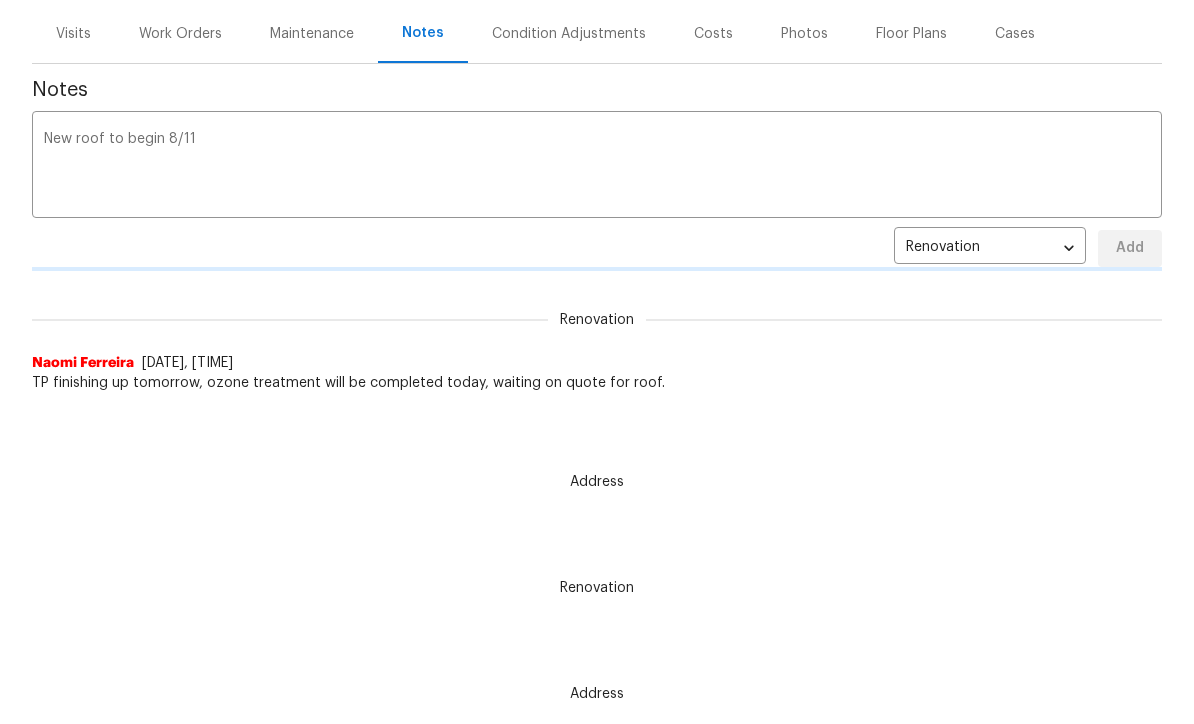 type 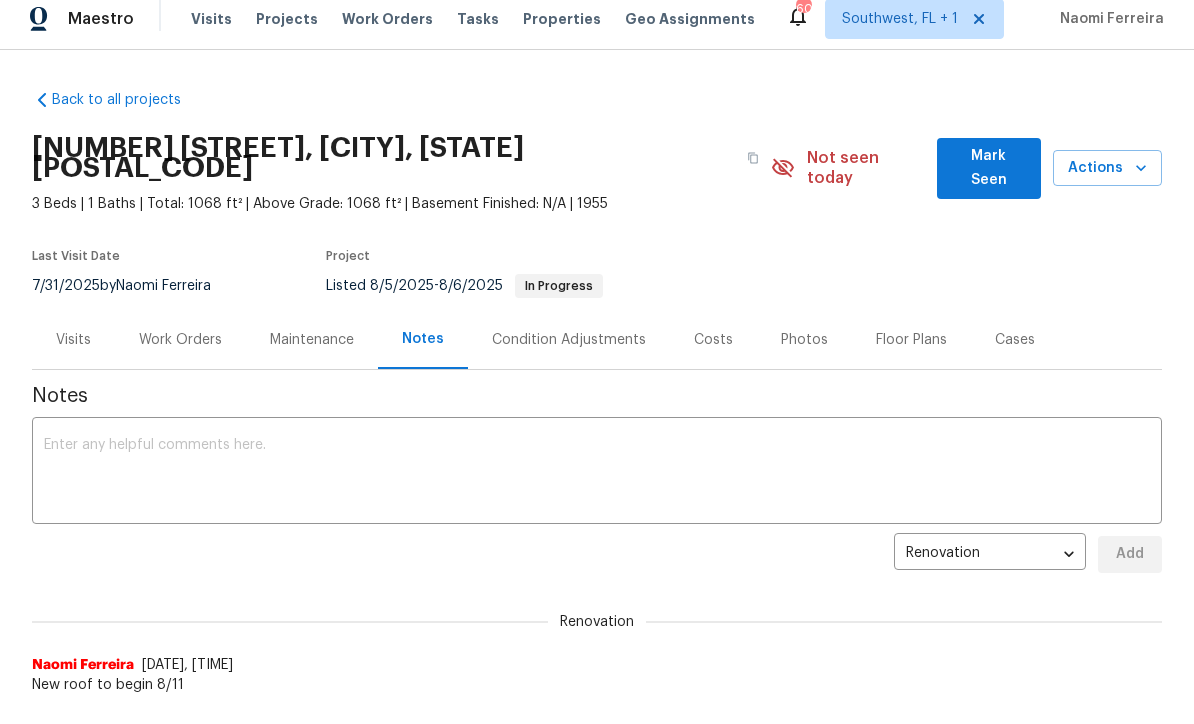 scroll, scrollTop: 0, scrollLeft: 0, axis: both 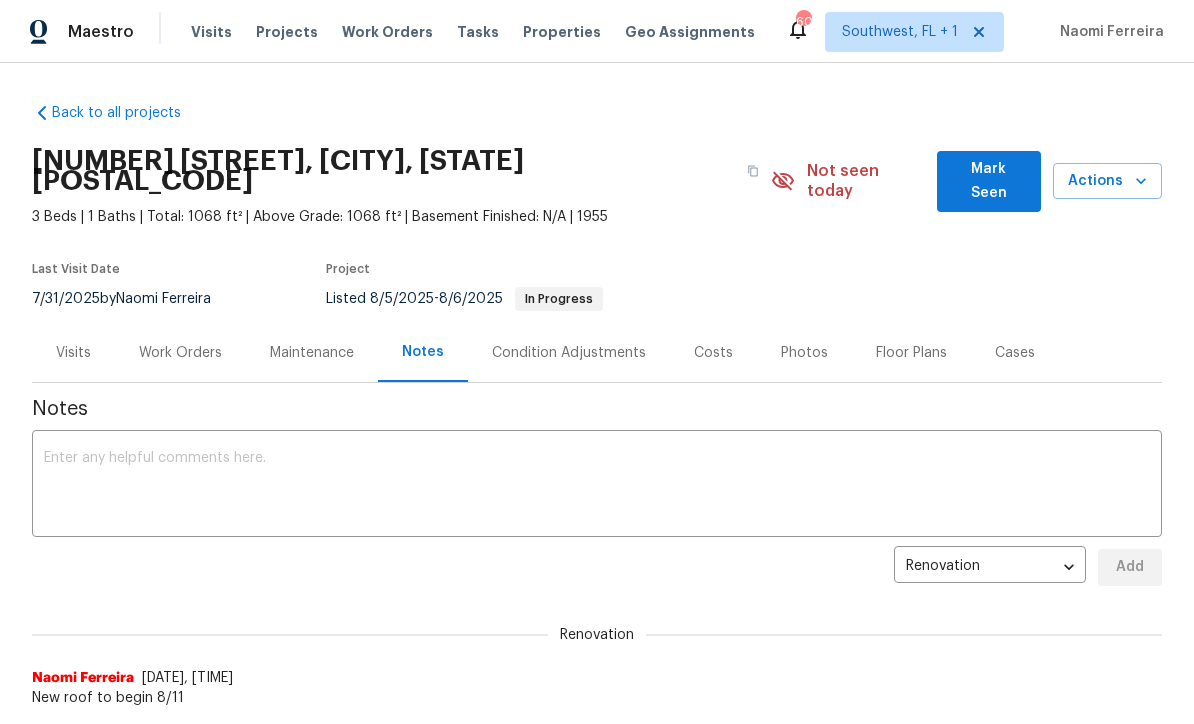 click on "Work Orders" at bounding box center [180, 353] 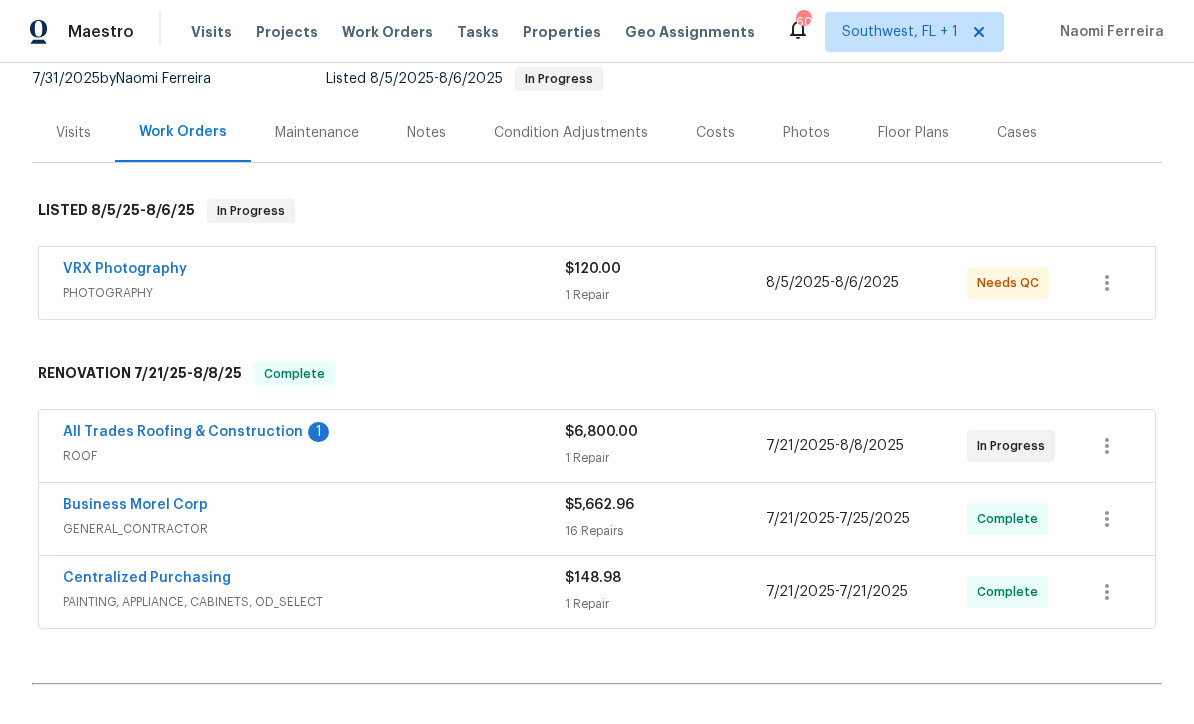 scroll, scrollTop: 217, scrollLeft: 0, axis: vertical 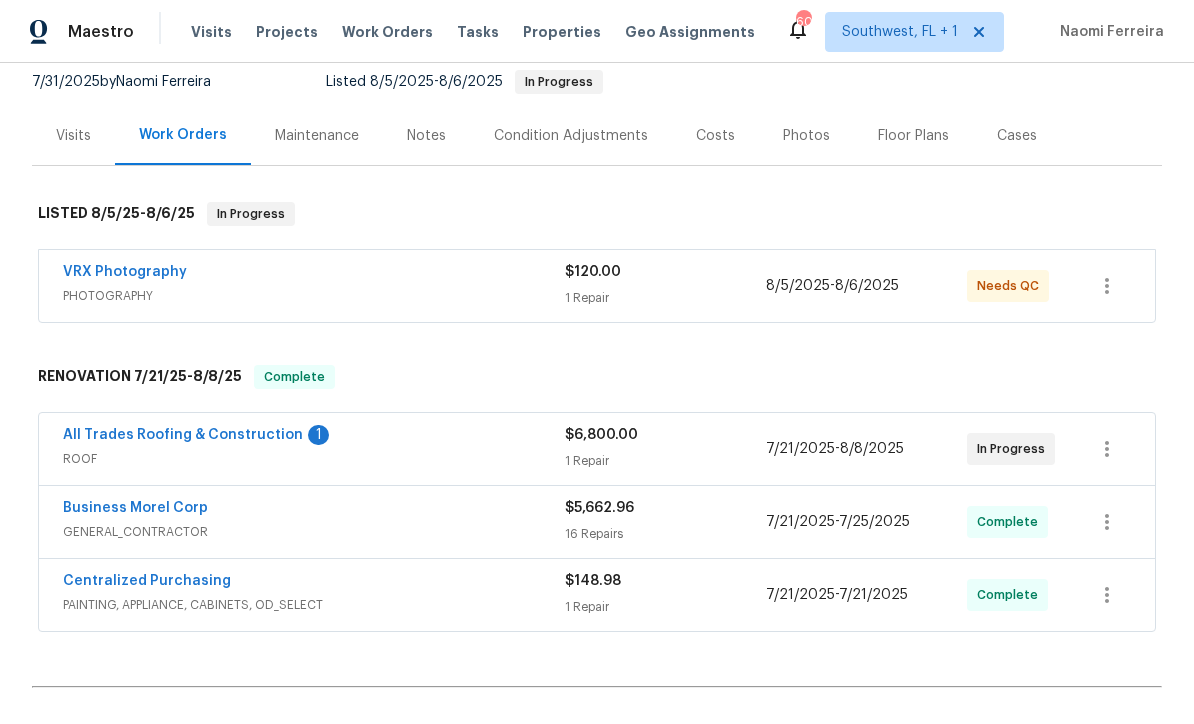 click on "All Trades Roofing & Construction" at bounding box center (183, 435) 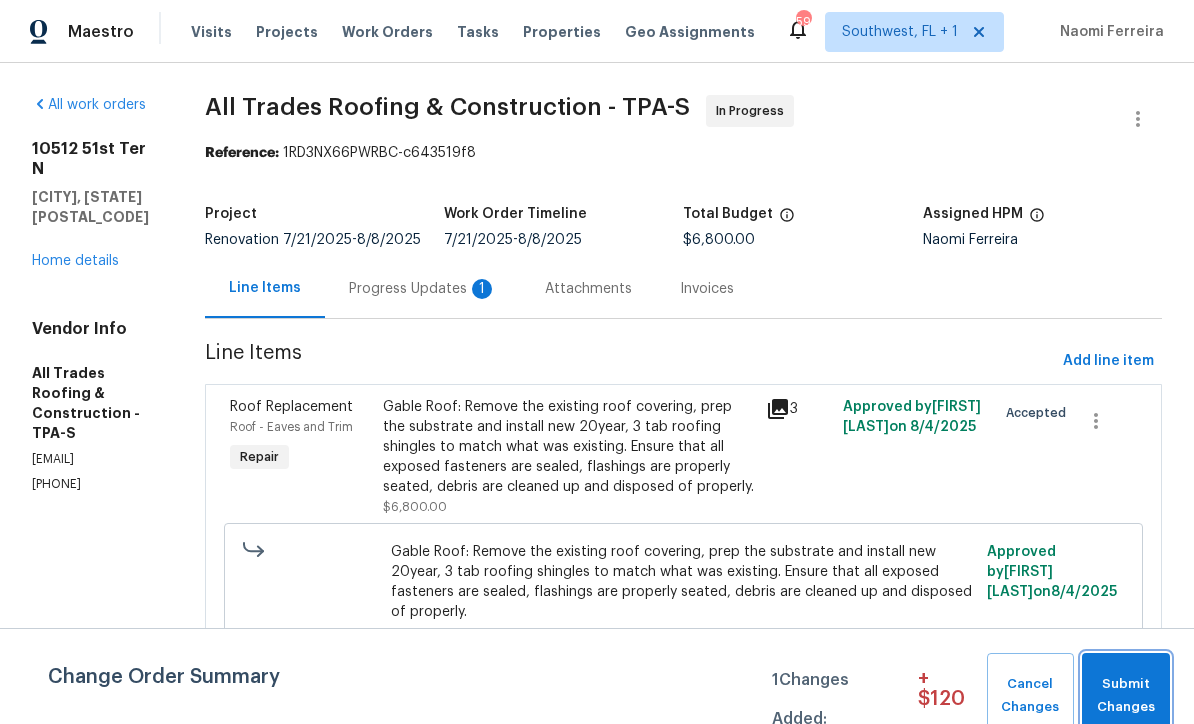 click on "Submit Changes" at bounding box center [1126, 696] 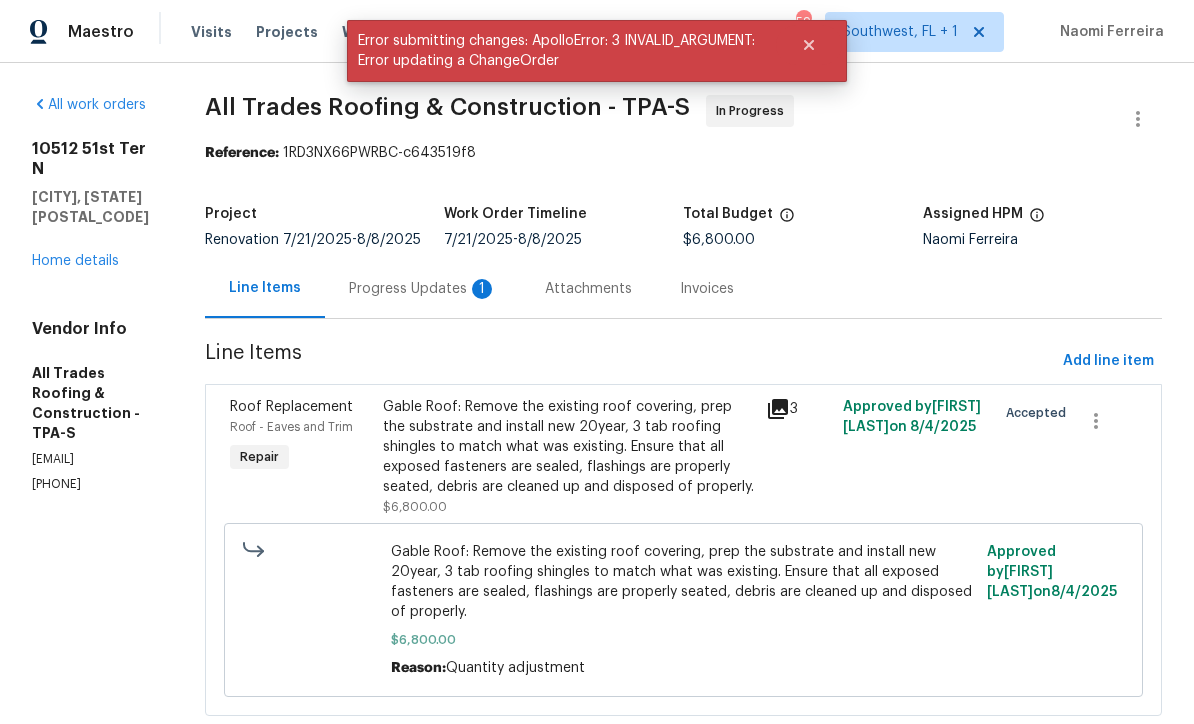 click on "Progress Updates 1" at bounding box center (423, 289) 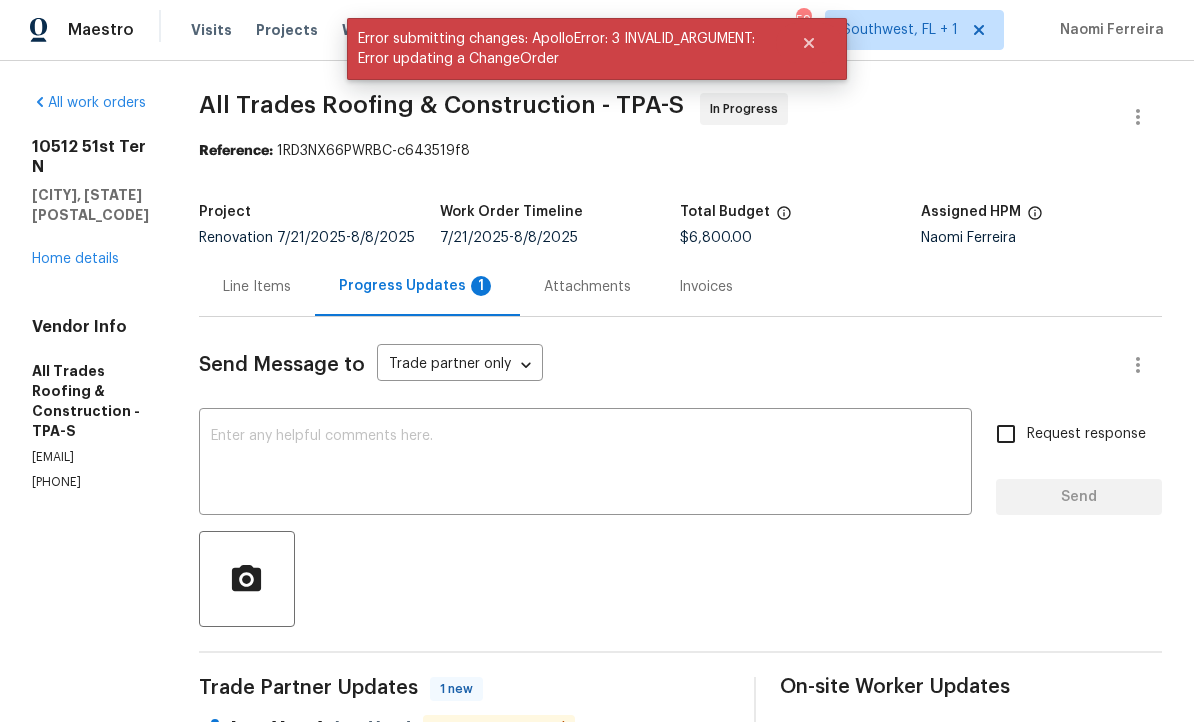 scroll, scrollTop: 43, scrollLeft: 0, axis: vertical 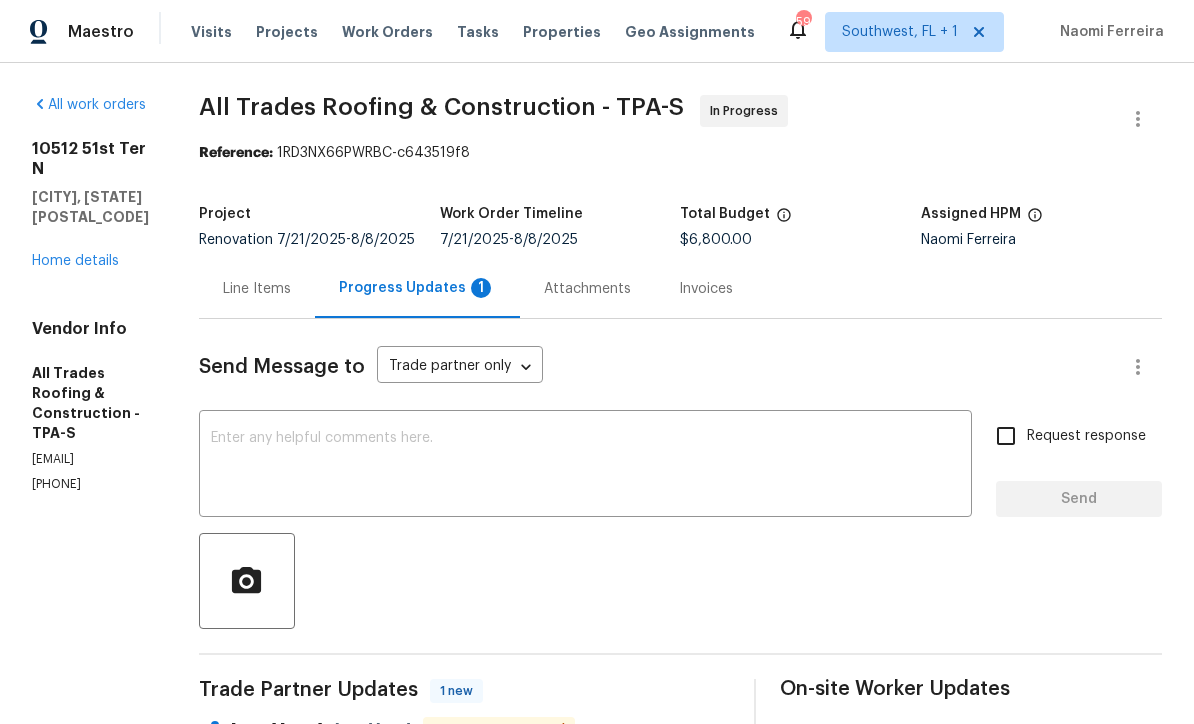 click on "Line Items" at bounding box center (257, 289) 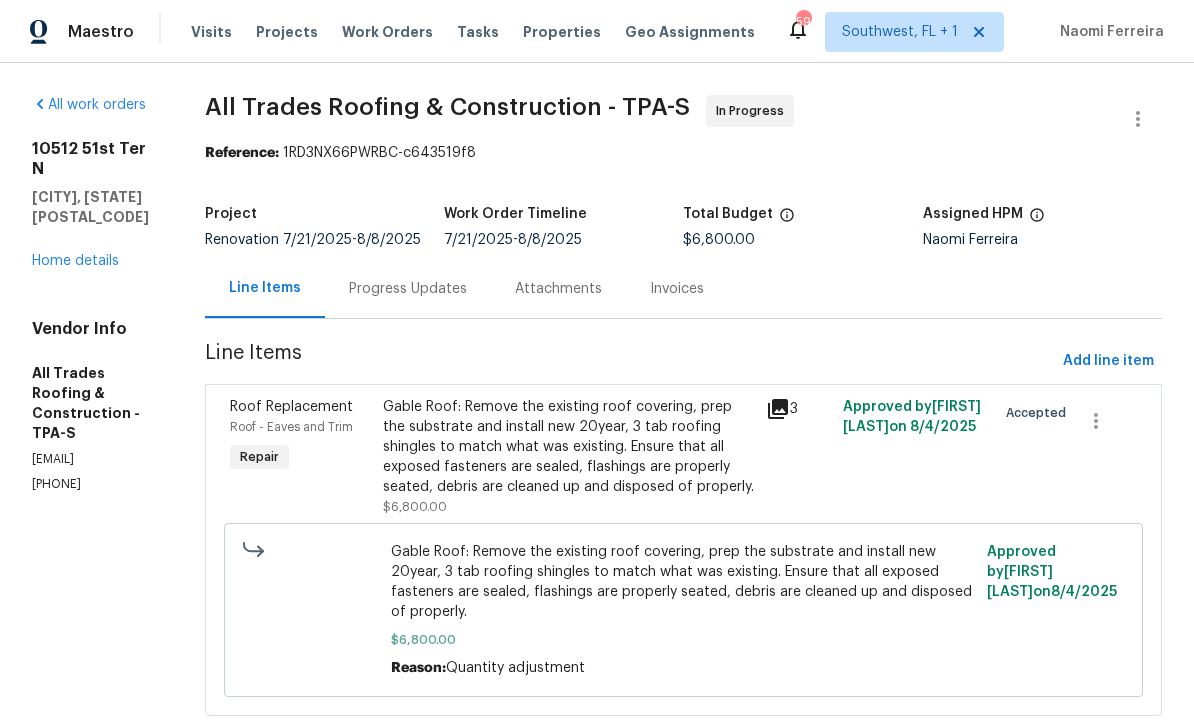 click on "Home details" at bounding box center (75, 261) 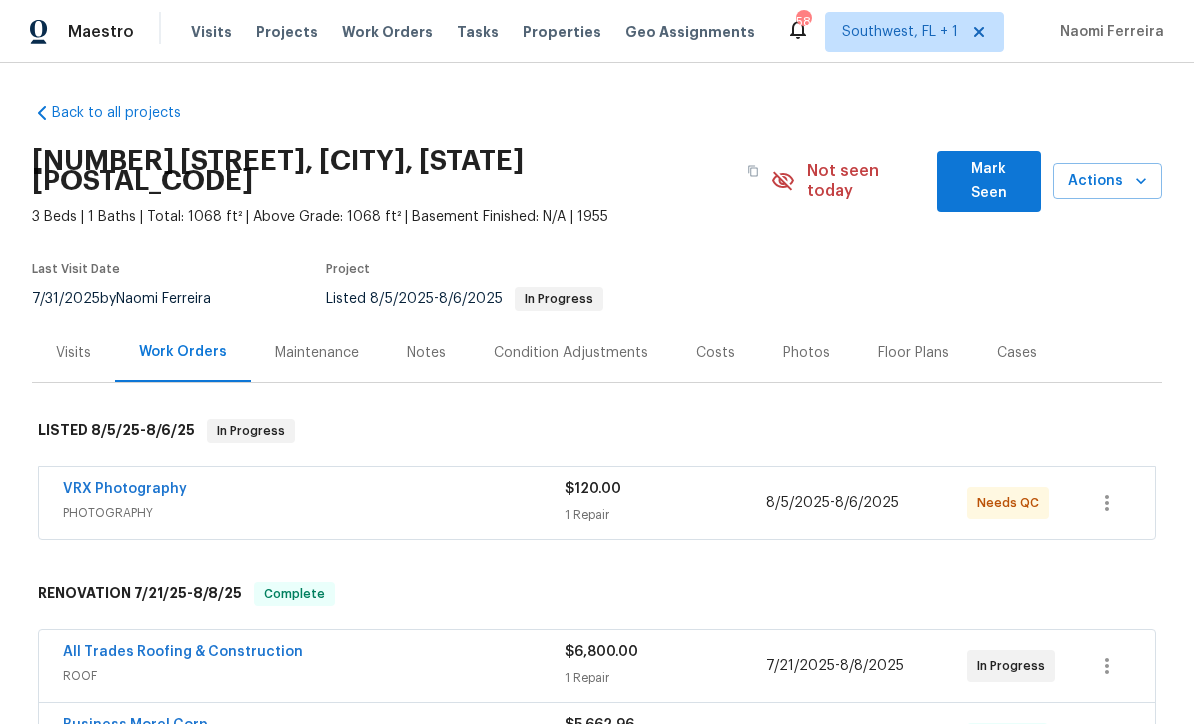 scroll, scrollTop: 0, scrollLeft: 0, axis: both 